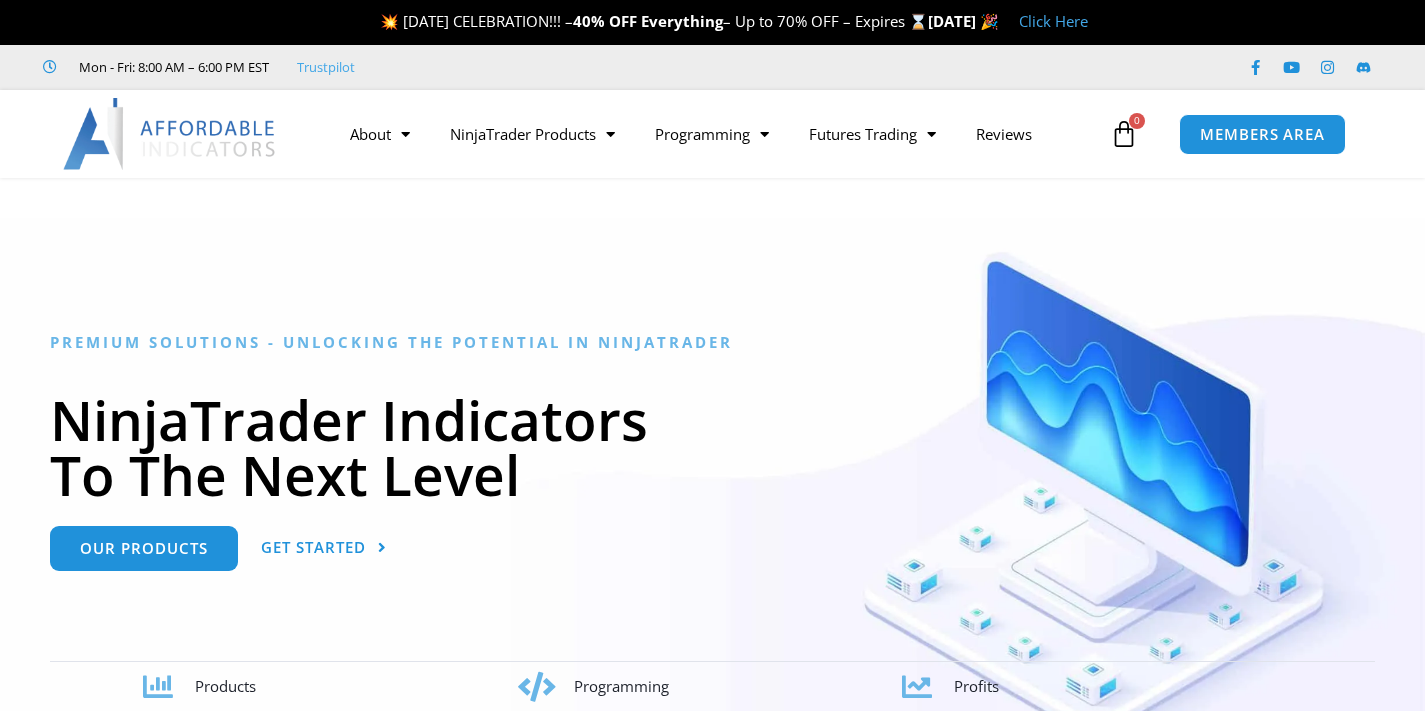 scroll, scrollTop: 0, scrollLeft: 0, axis: both 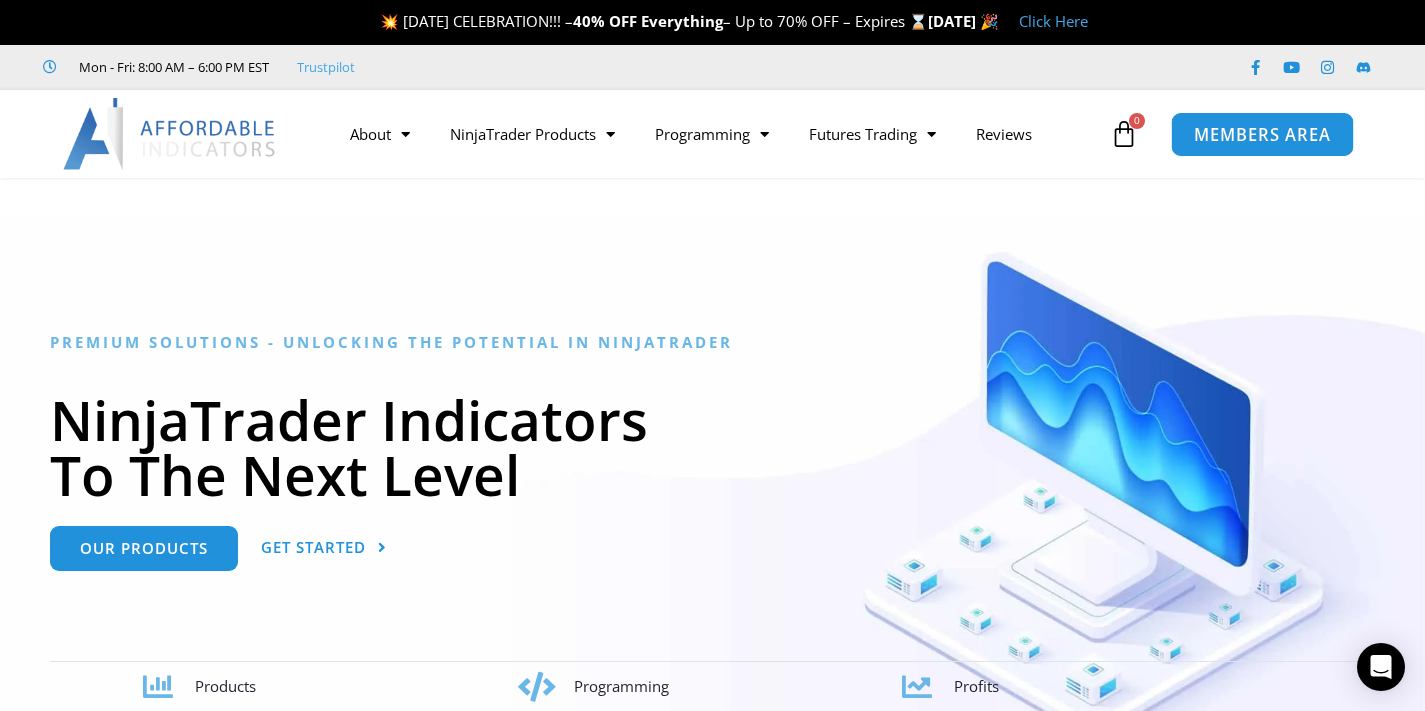 click on "MEMBERS AREA" at bounding box center (1262, 134) 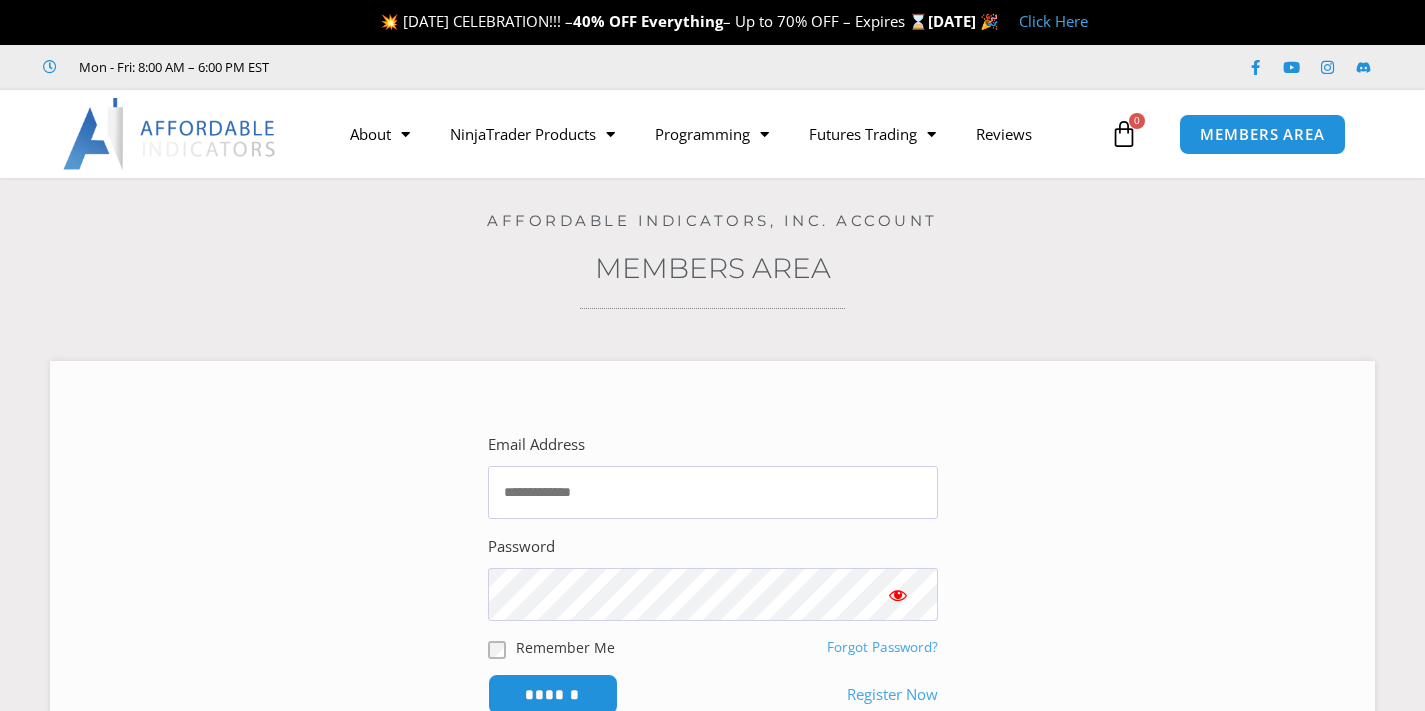 scroll, scrollTop: 0, scrollLeft: 0, axis: both 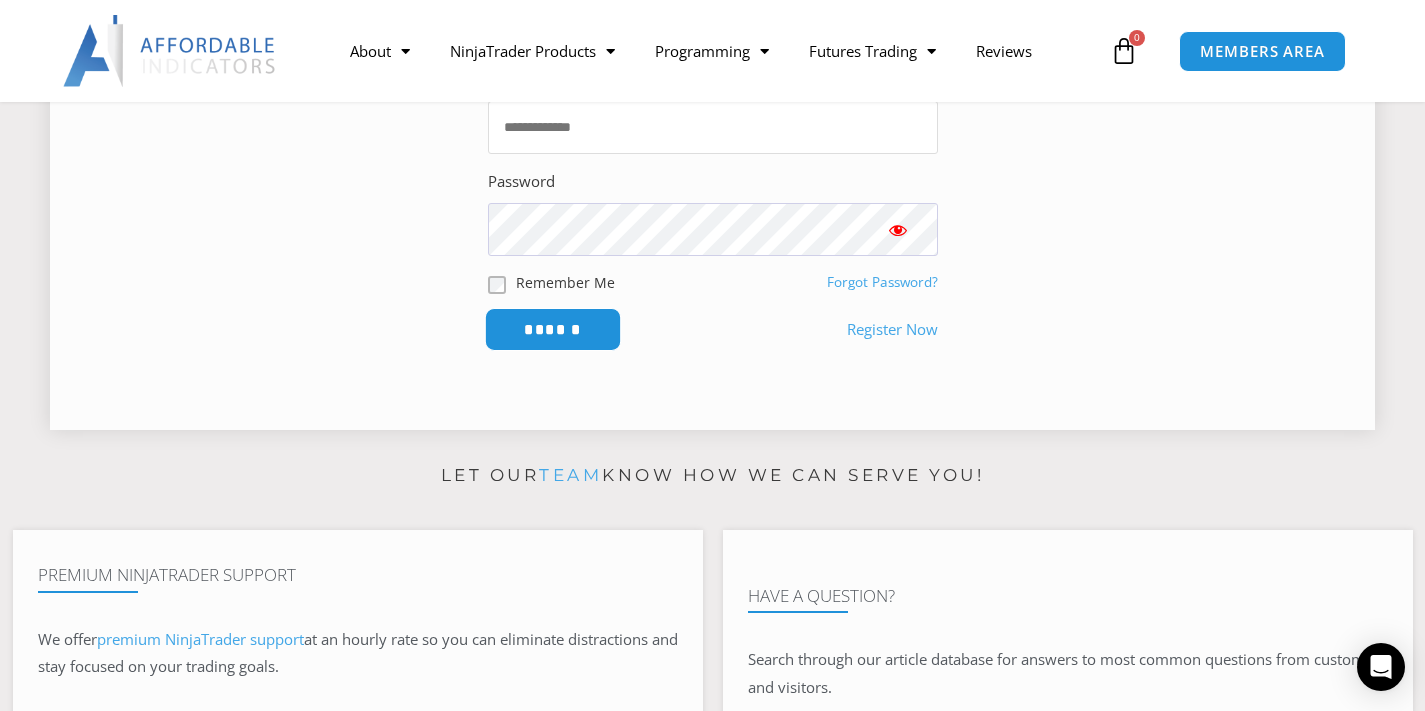 type on "**********" 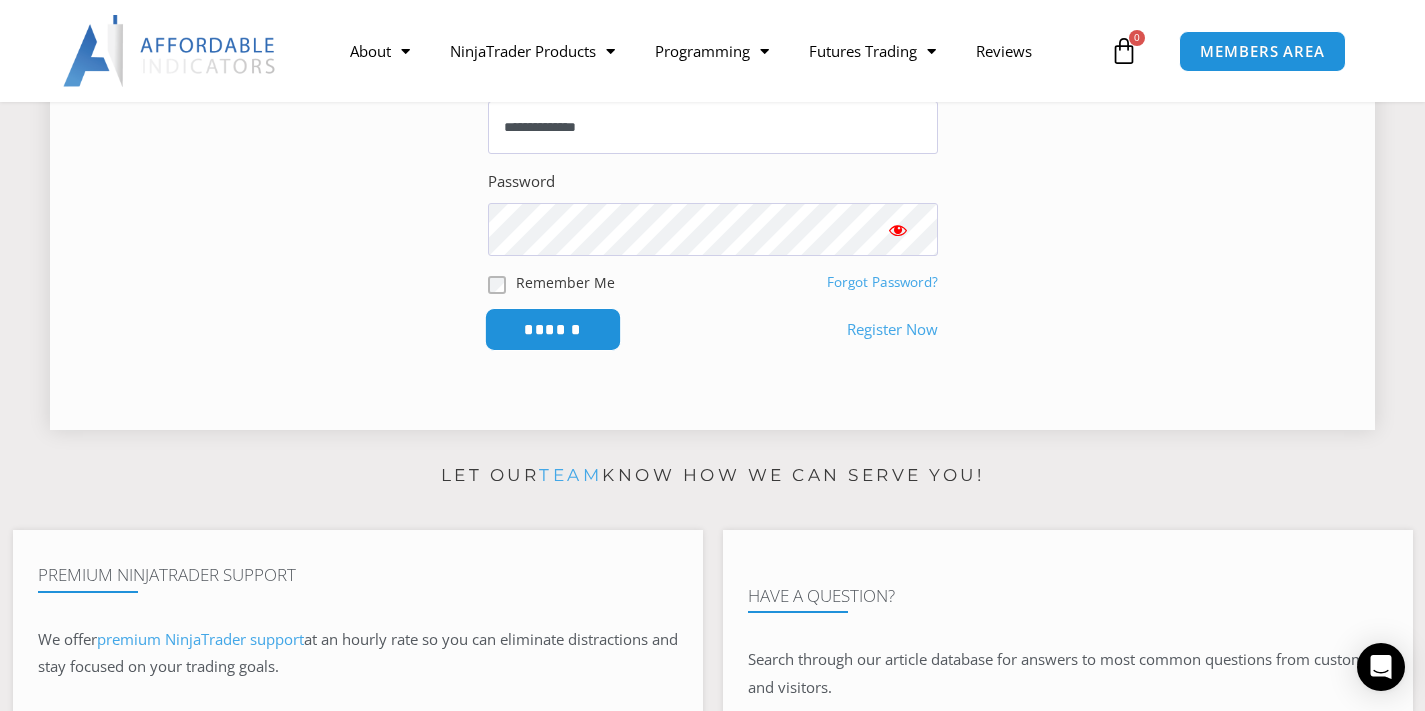 click on "******" at bounding box center [552, 329] 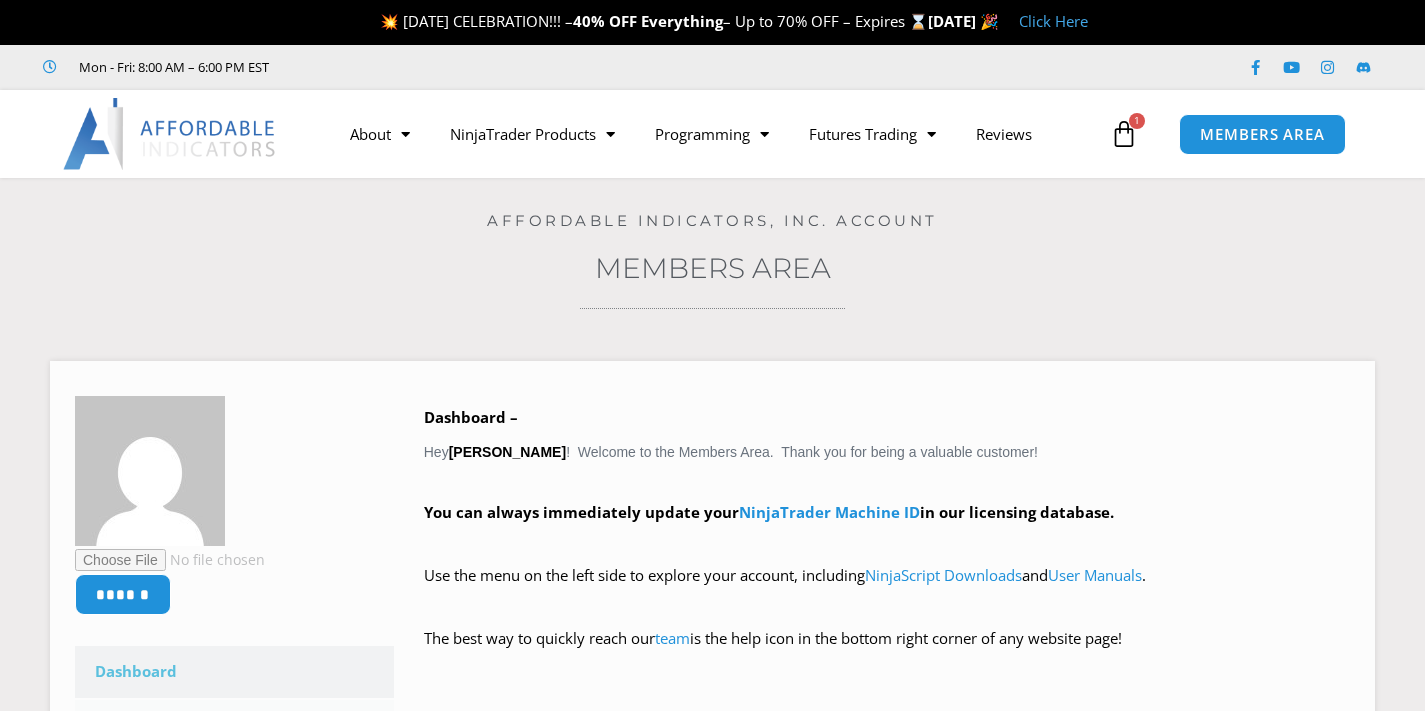 scroll, scrollTop: 0, scrollLeft: 0, axis: both 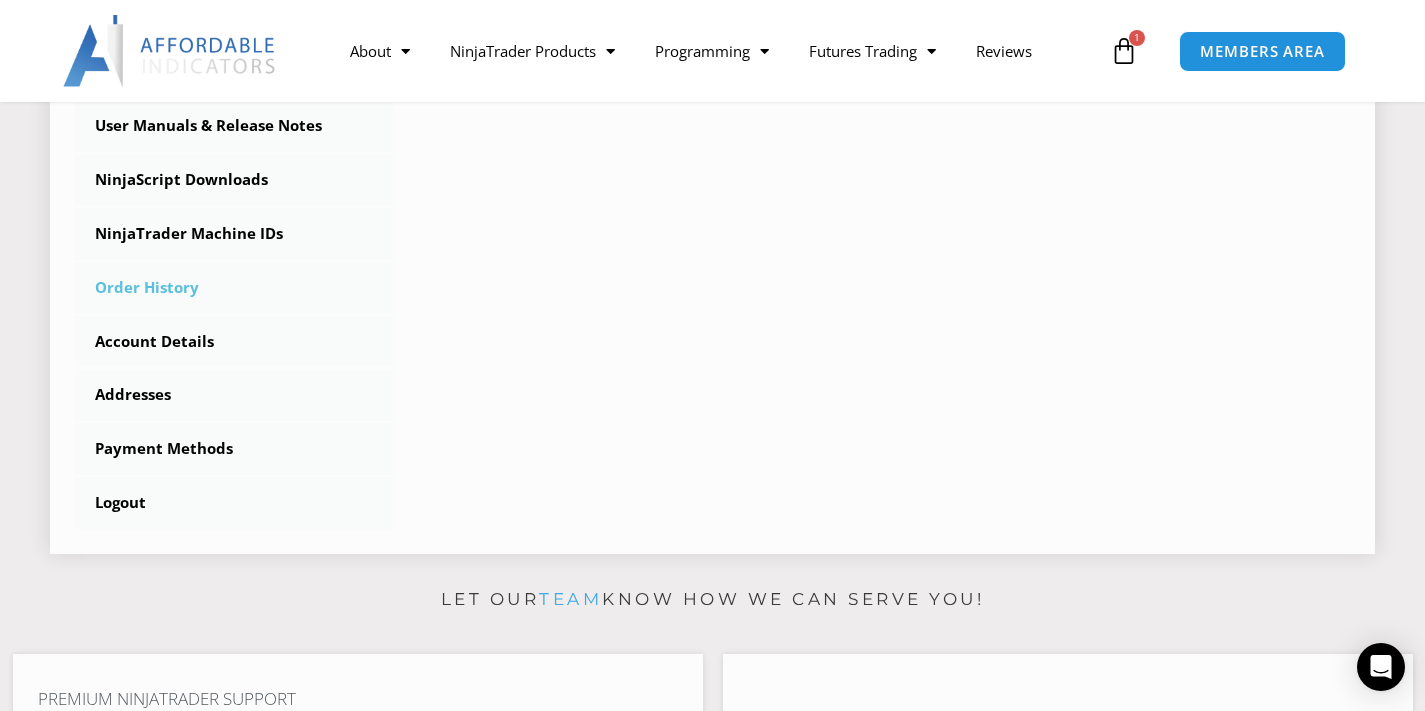 click on "Order History" at bounding box center (234, 288) 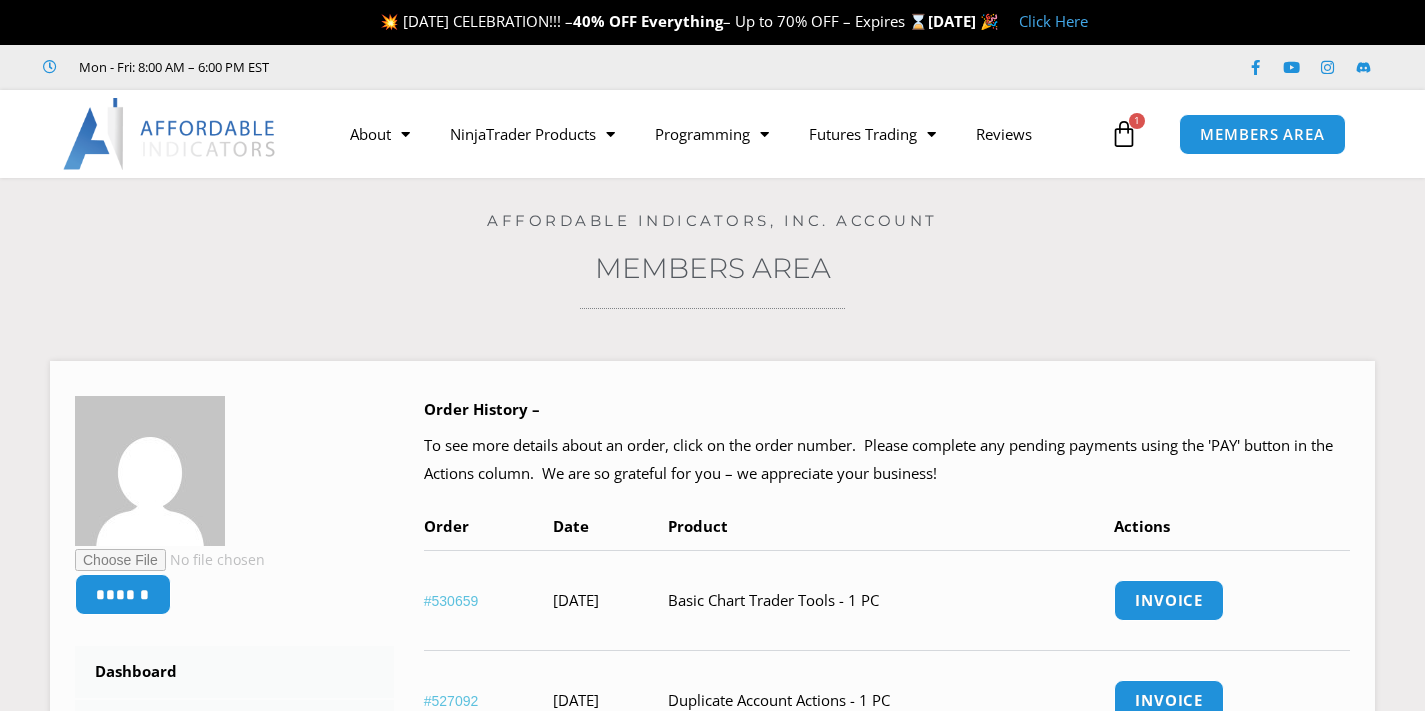 scroll, scrollTop: 0, scrollLeft: 0, axis: both 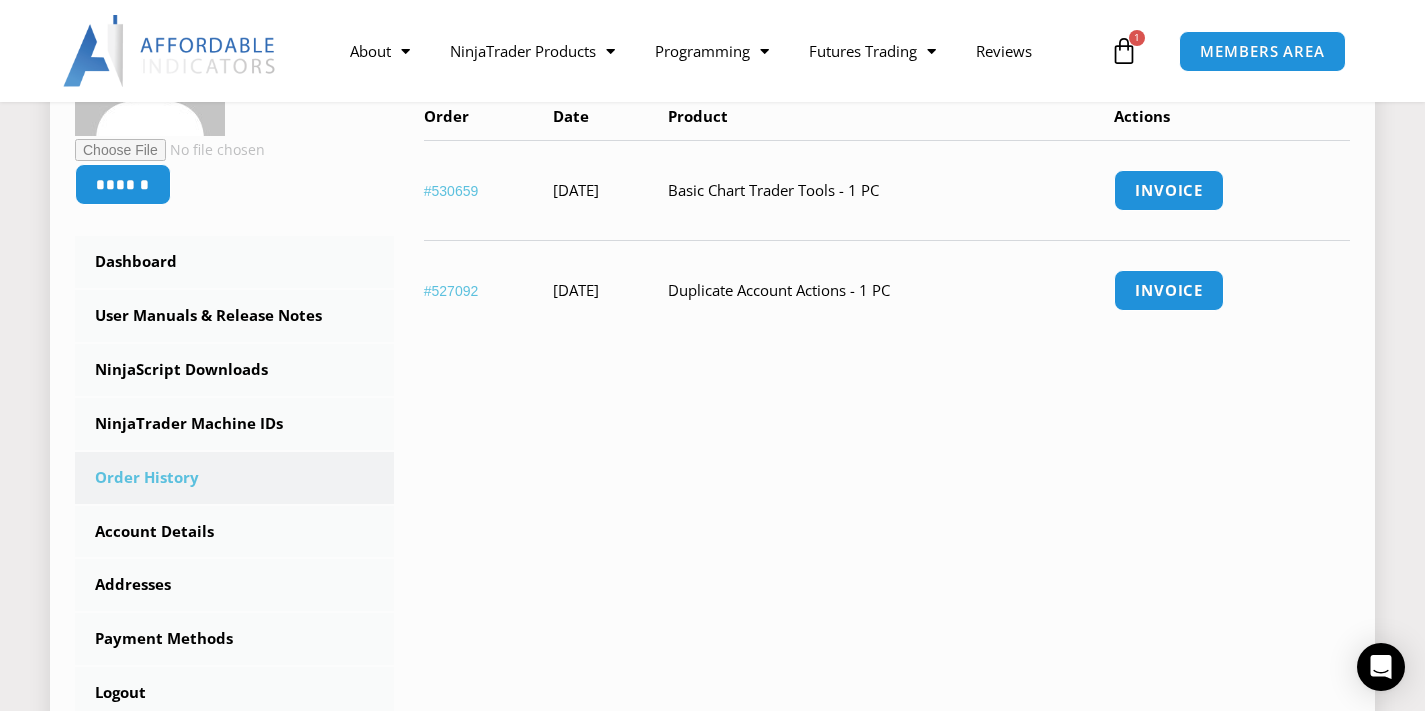 drag, startPoint x: 772, startPoint y: 195, endPoint x: 939, endPoint y: 196, distance: 167.00299 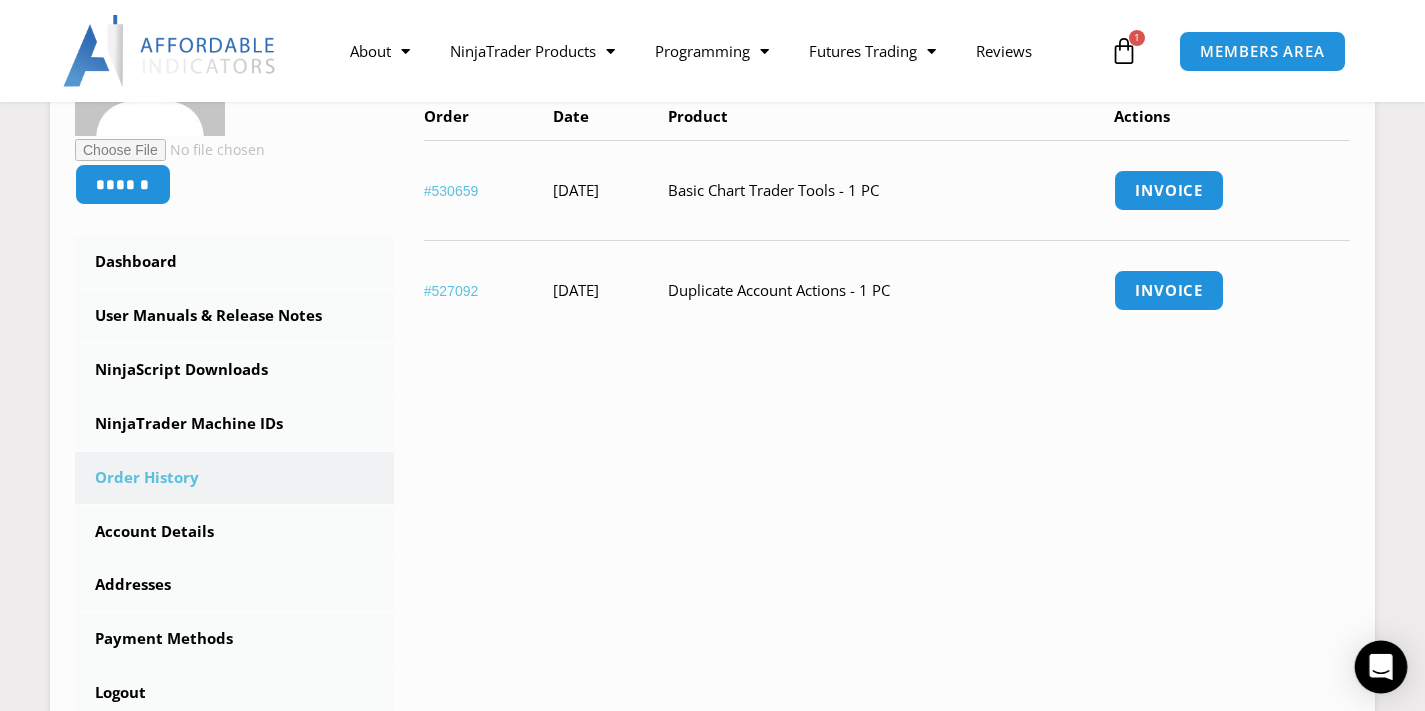 drag, startPoint x: 1377, startPoint y: 679, endPoint x: 1366, endPoint y: 671, distance: 13.601471 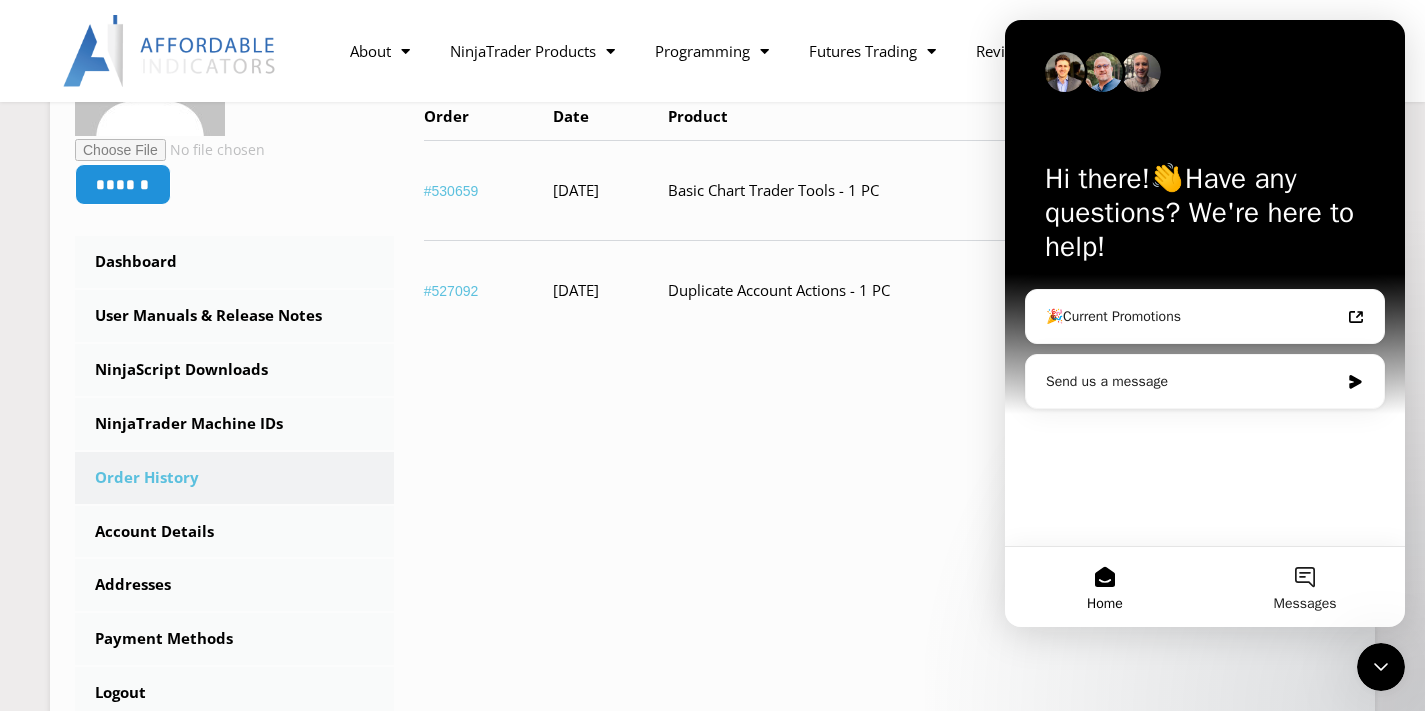 scroll, scrollTop: 0, scrollLeft: 0, axis: both 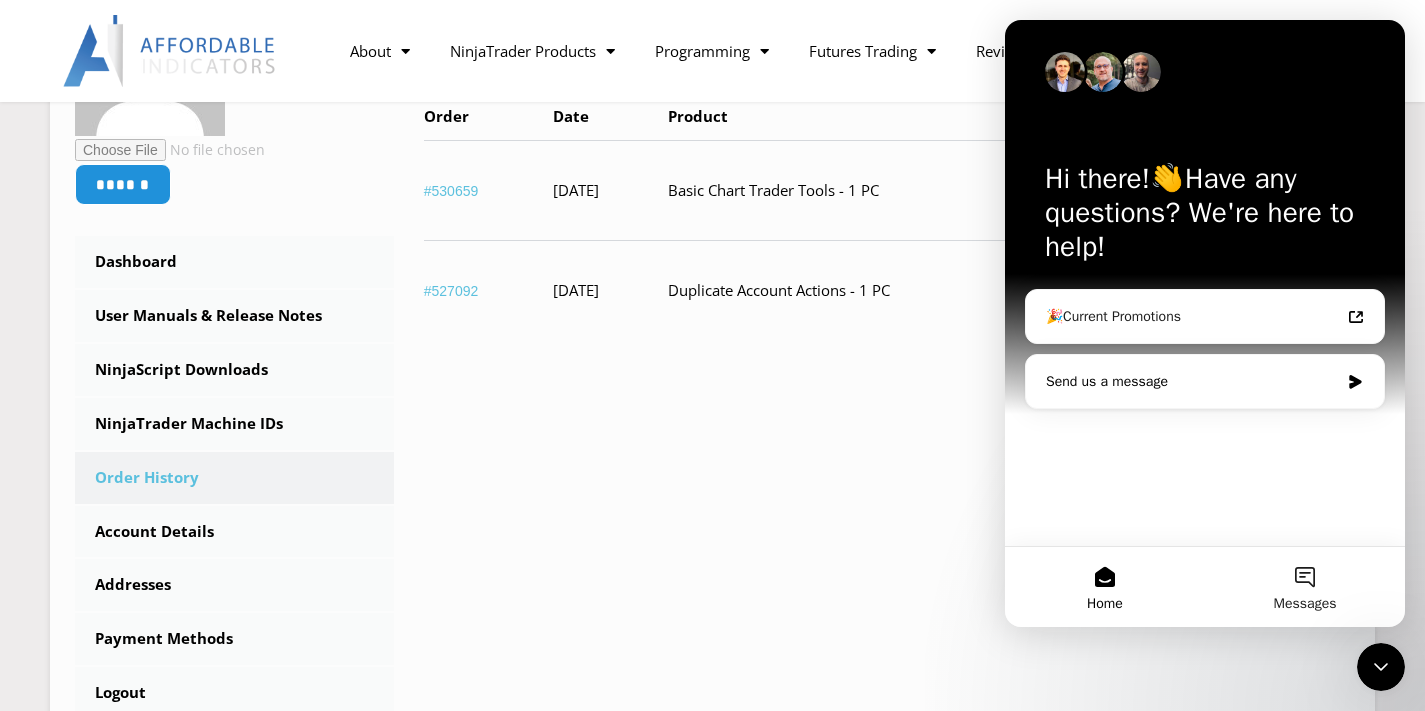 click on "Send us a message" at bounding box center (1192, 381) 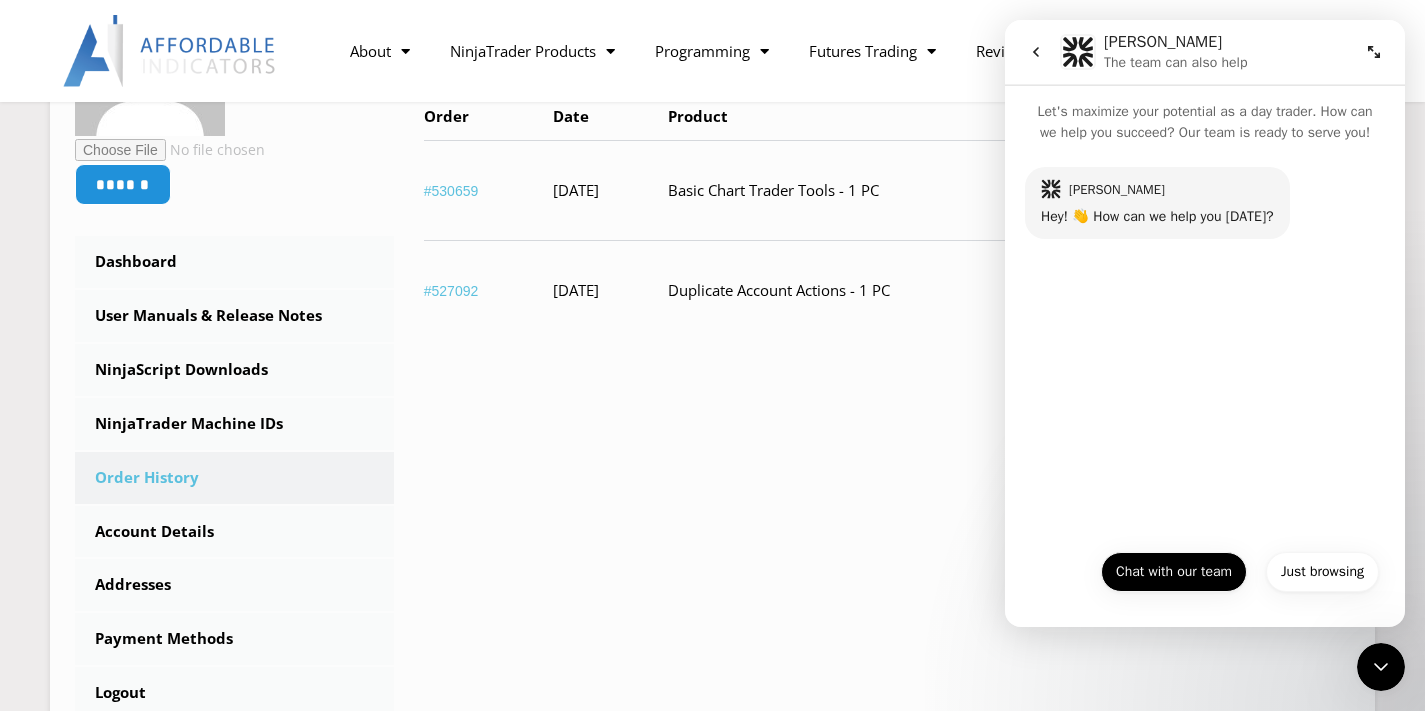 click on "Chat with our team" at bounding box center (1174, 572) 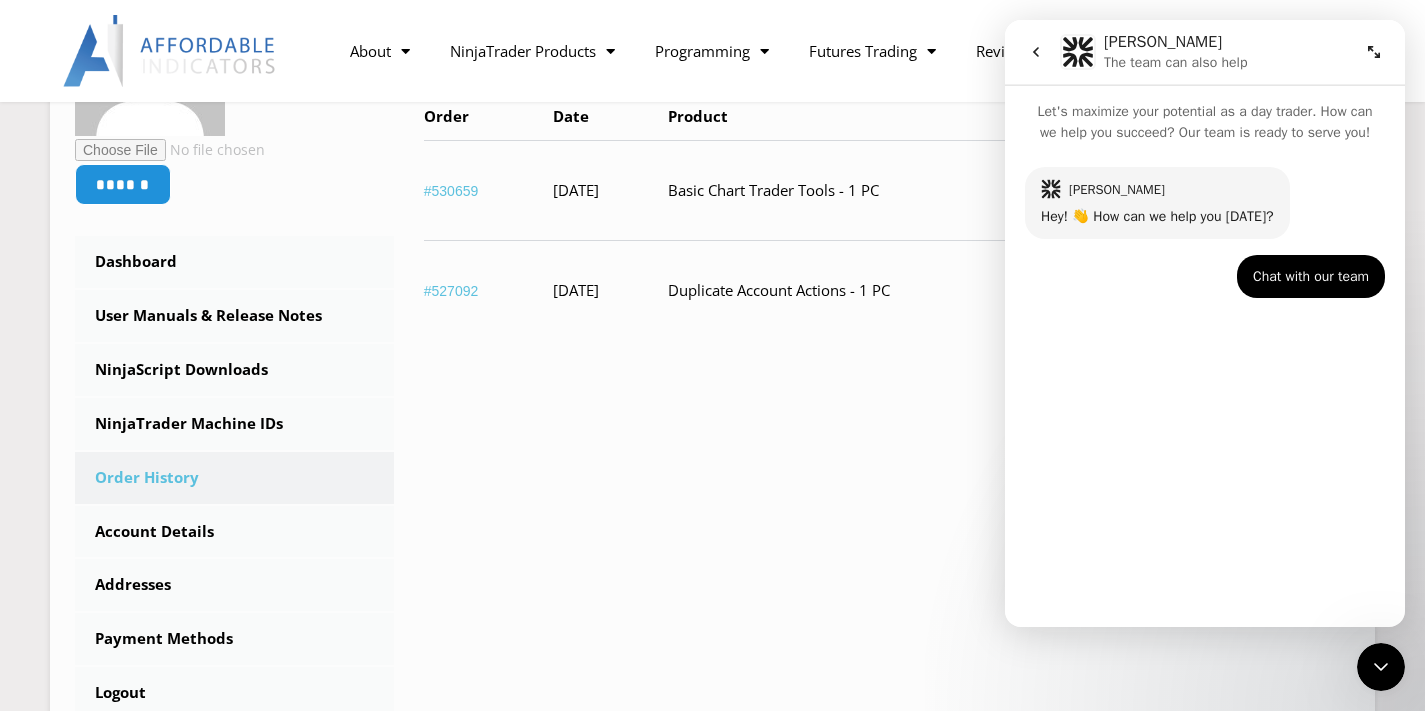 click on "Solomon Hey! 👋 How can we help you today? Solomon  •  Just now Chat with our team  •  Just now" at bounding box center [1205, 376] 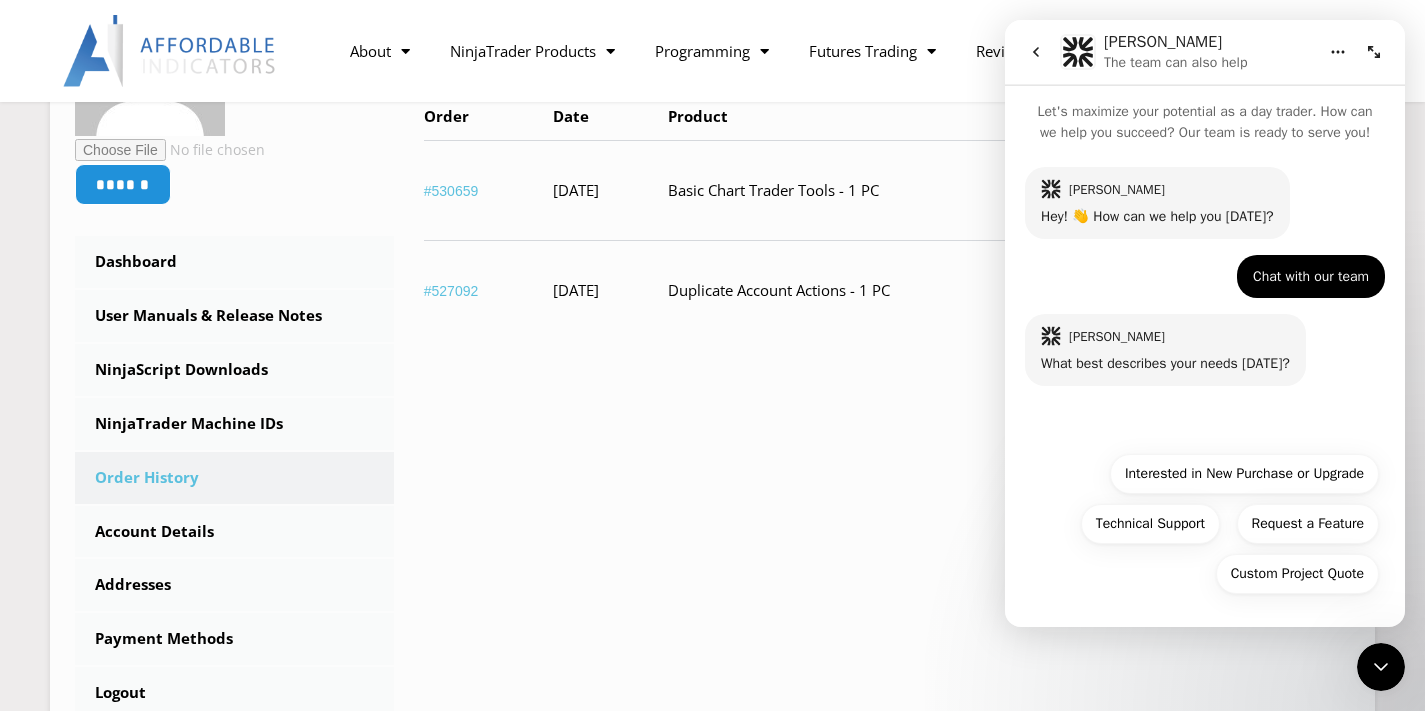 click on "Custom Project Quote Interested in New Purchase or Upgrade Technical Support Request a Feature Custom Project Quote" at bounding box center (1205, 529) 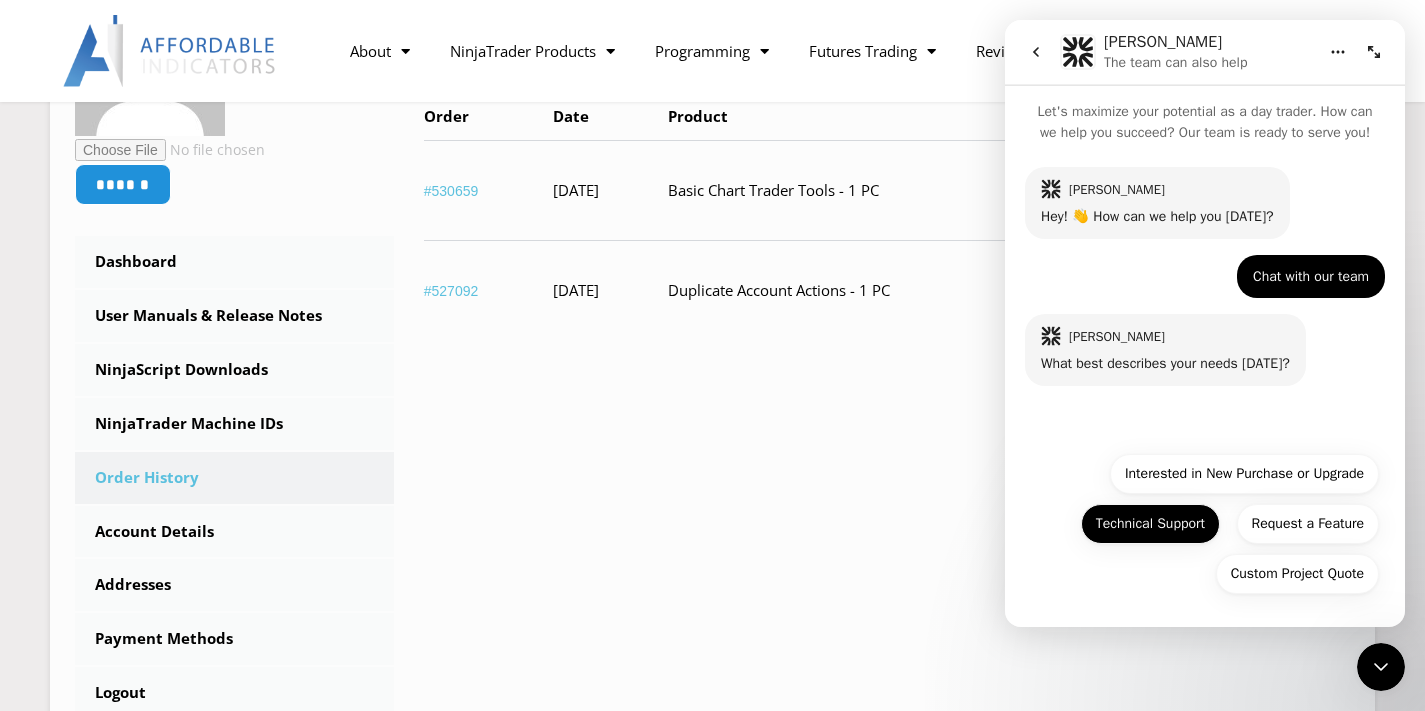 click on "Technical Support" at bounding box center (1150, 524) 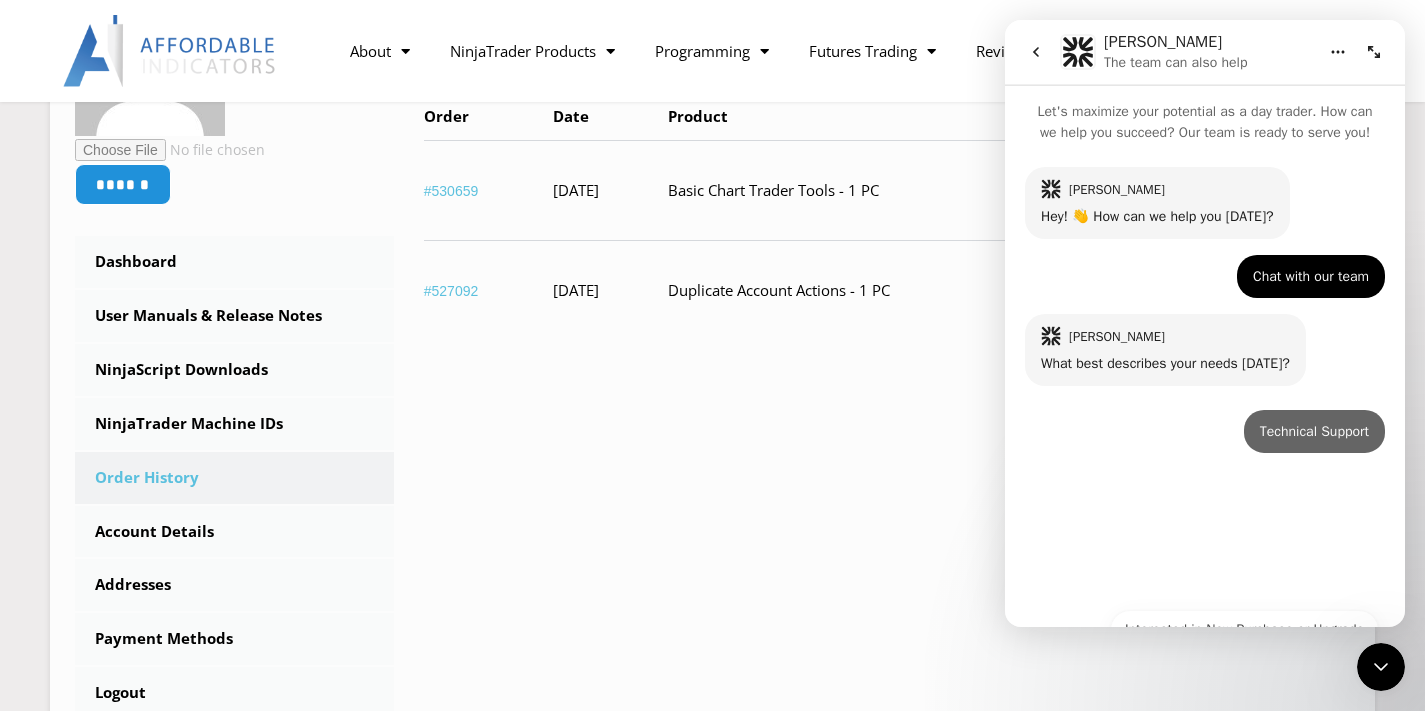 scroll, scrollTop: 0, scrollLeft: 0, axis: both 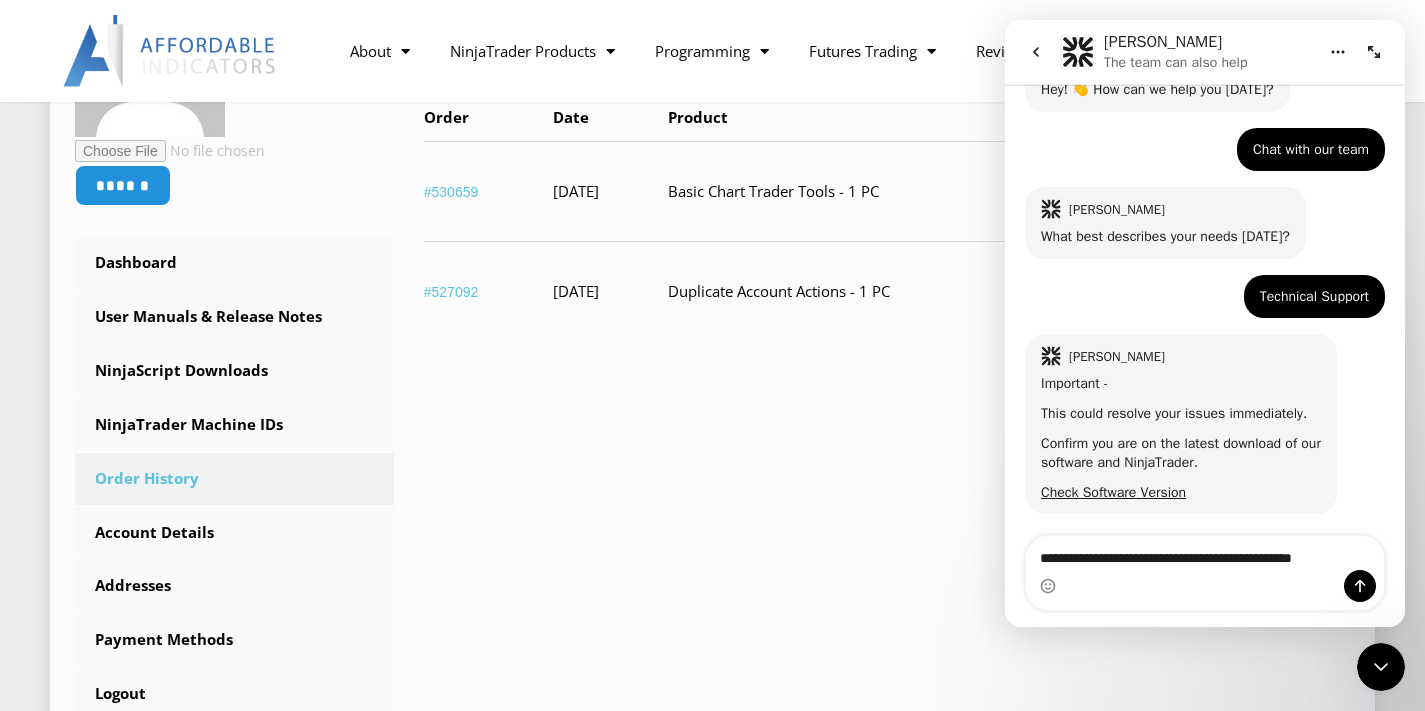 type on "**********" 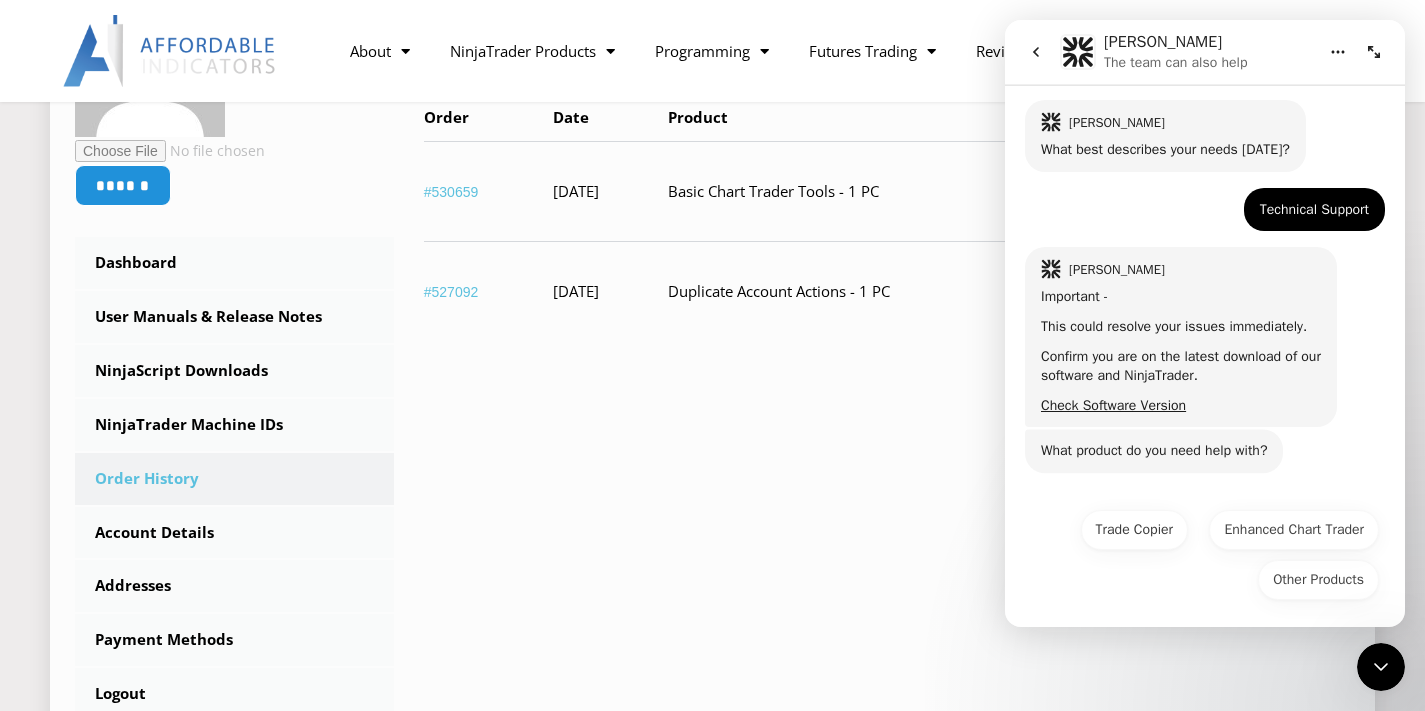 scroll, scrollTop: 241, scrollLeft: 0, axis: vertical 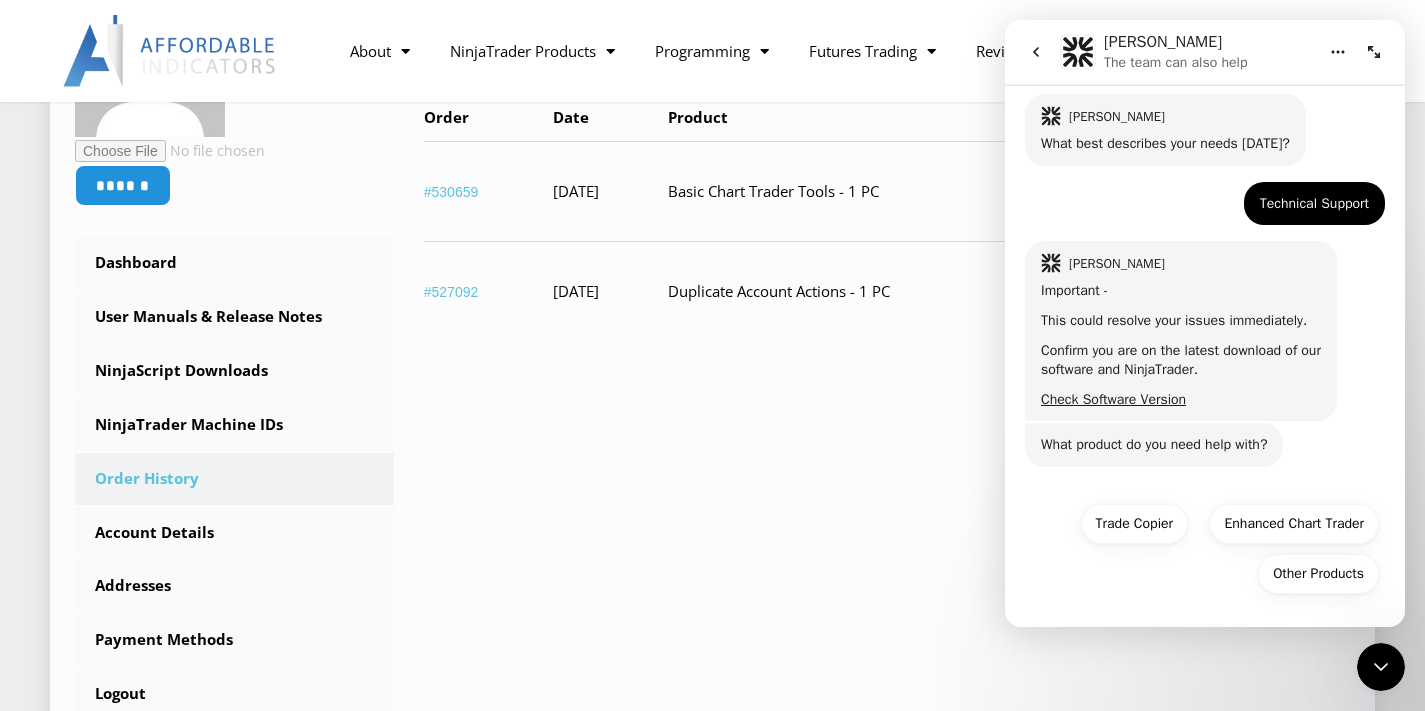 drag, startPoint x: 772, startPoint y: 192, endPoint x: 944, endPoint y: 193, distance: 172.00291 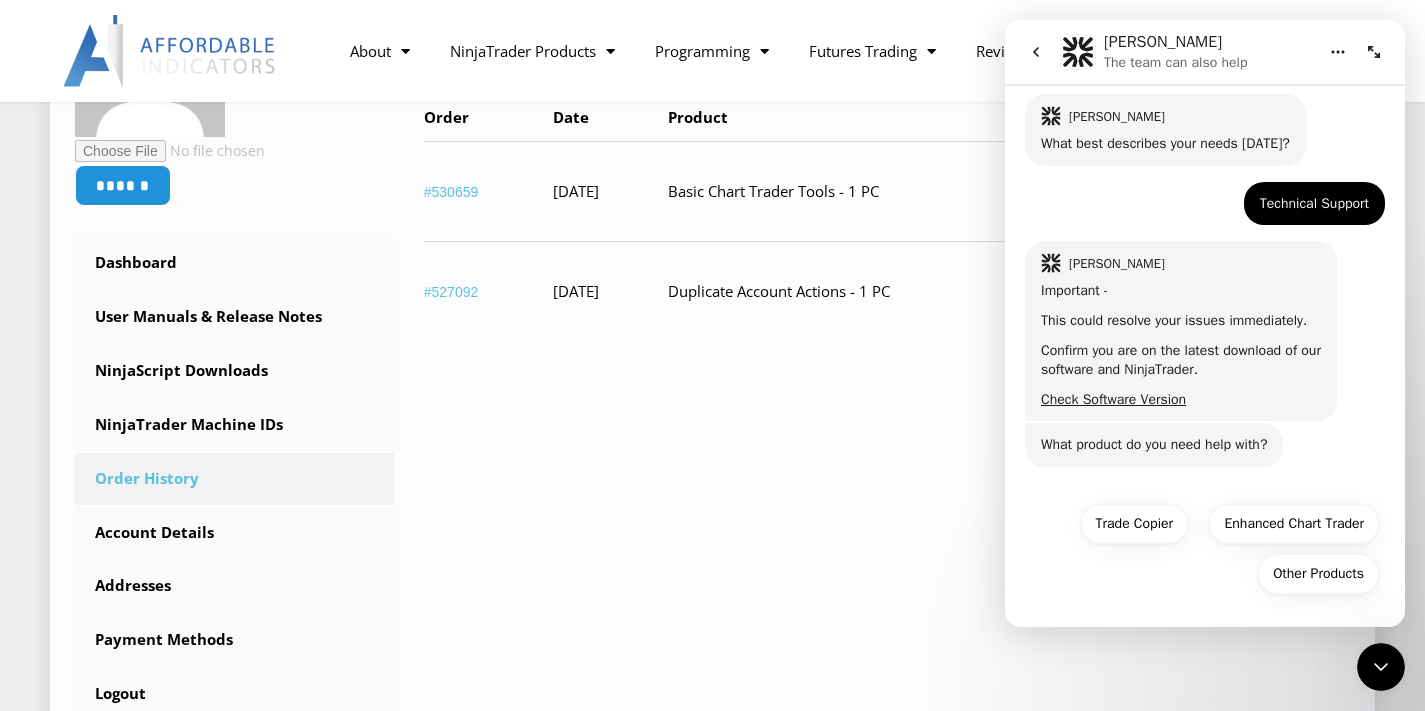 copy on "Basic Chart Trader Tools" 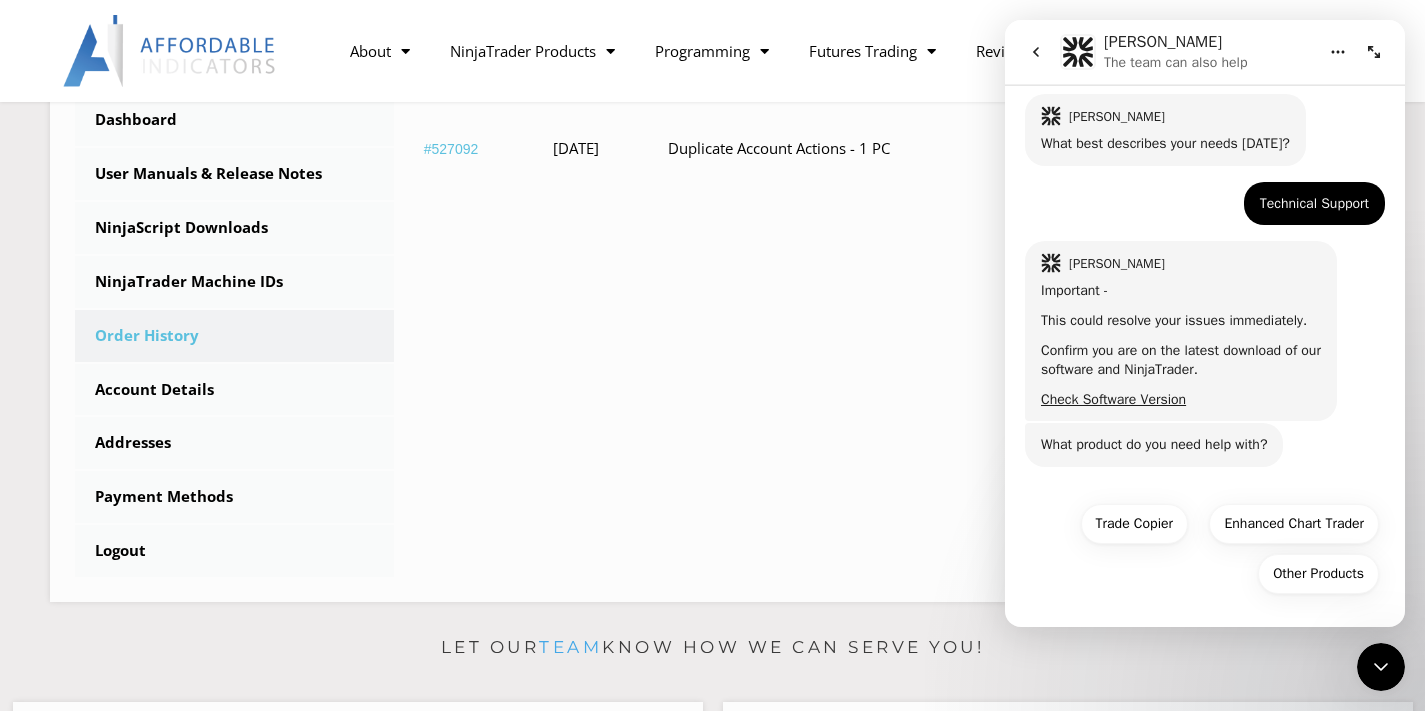 scroll, scrollTop: 588, scrollLeft: 0, axis: vertical 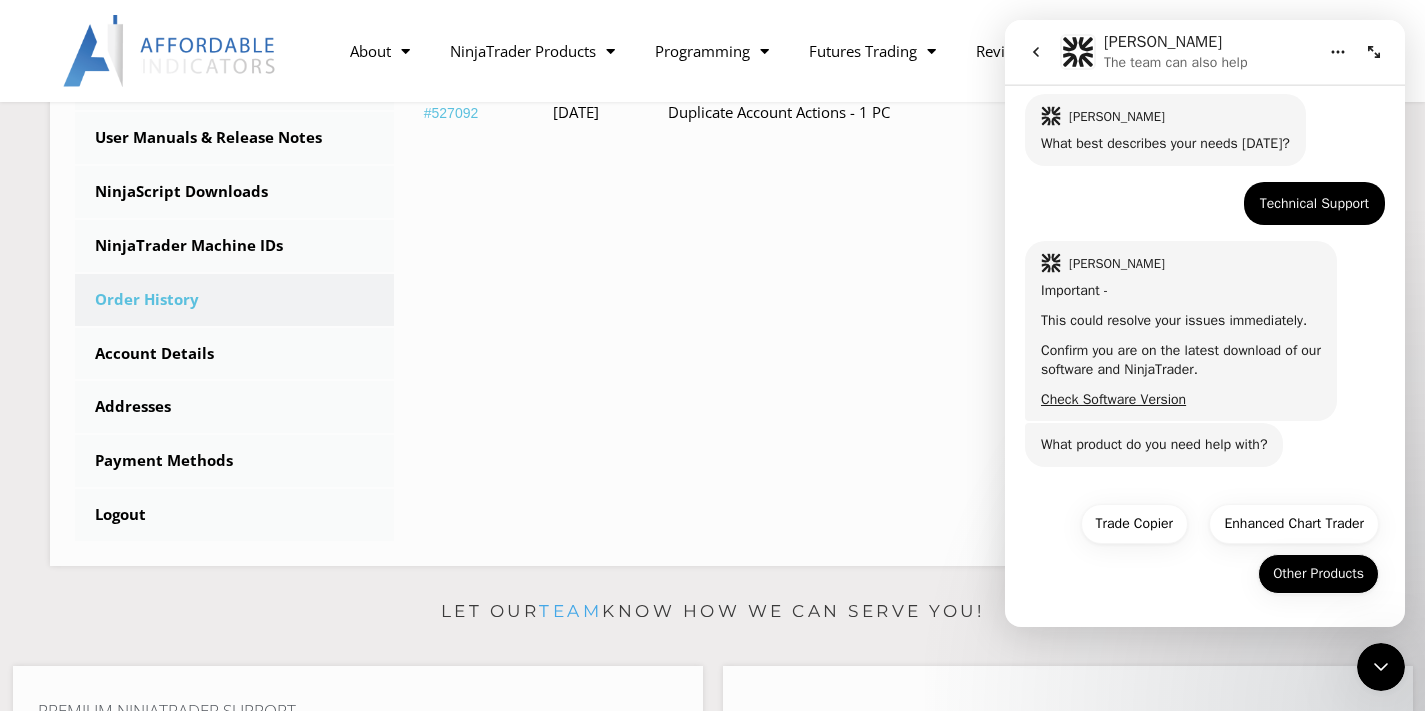click on "Other Products" at bounding box center (1318, 574) 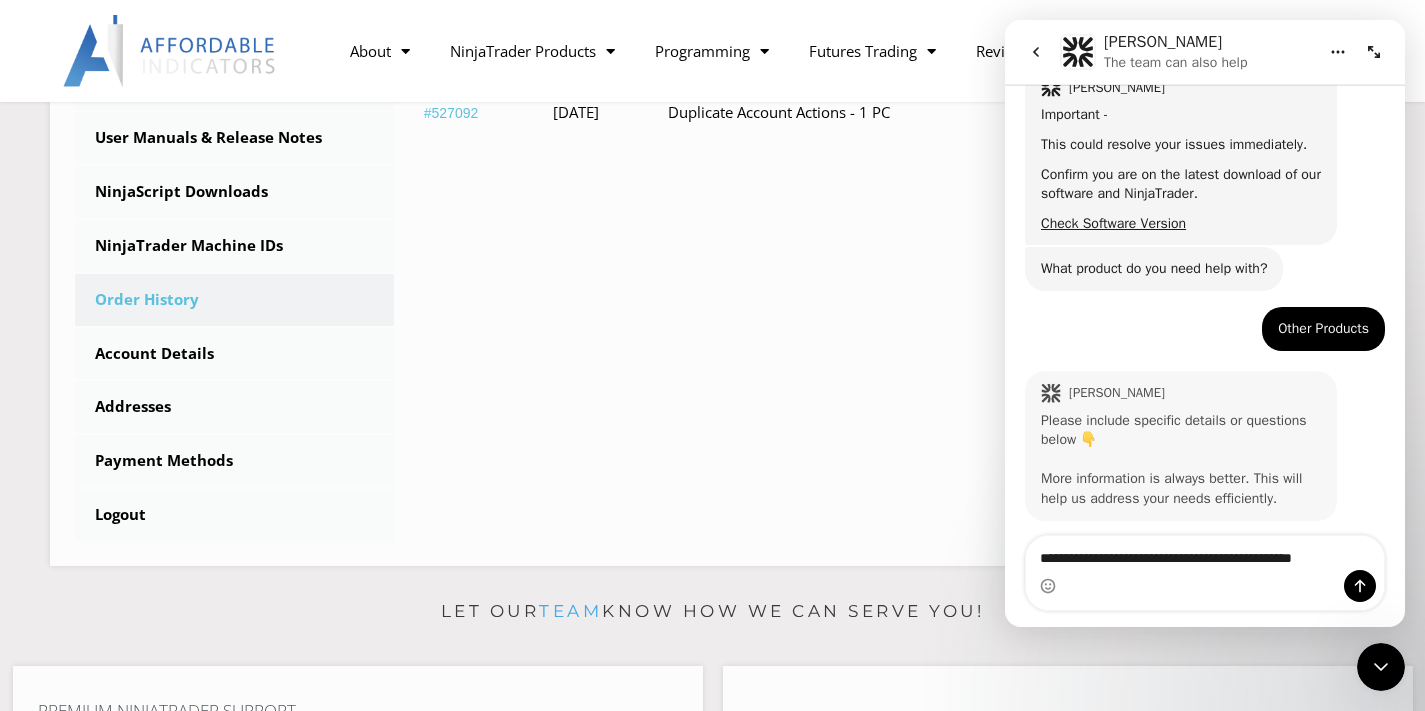 scroll, scrollTop: 439, scrollLeft: 0, axis: vertical 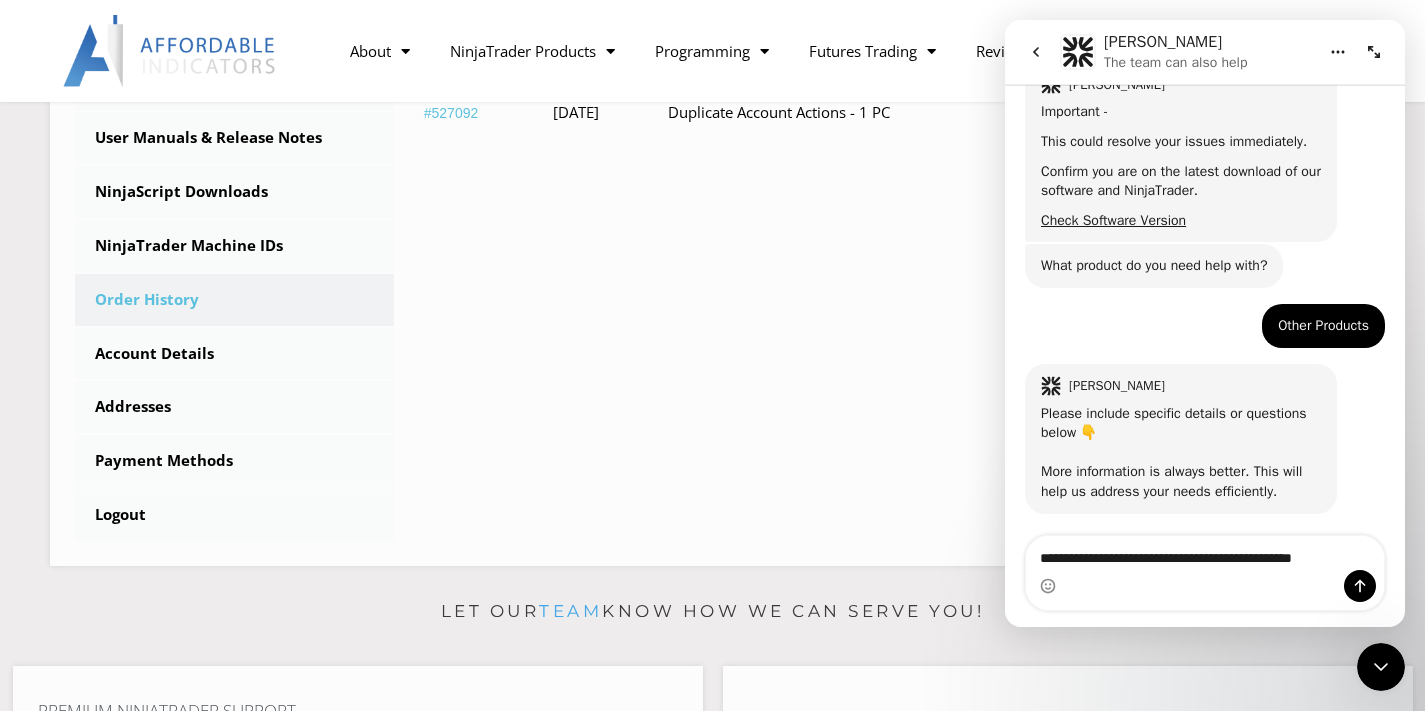 drag, startPoint x: 1169, startPoint y: 566, endPoint x: 1003, endPoint y: 512, distance: 174.56232 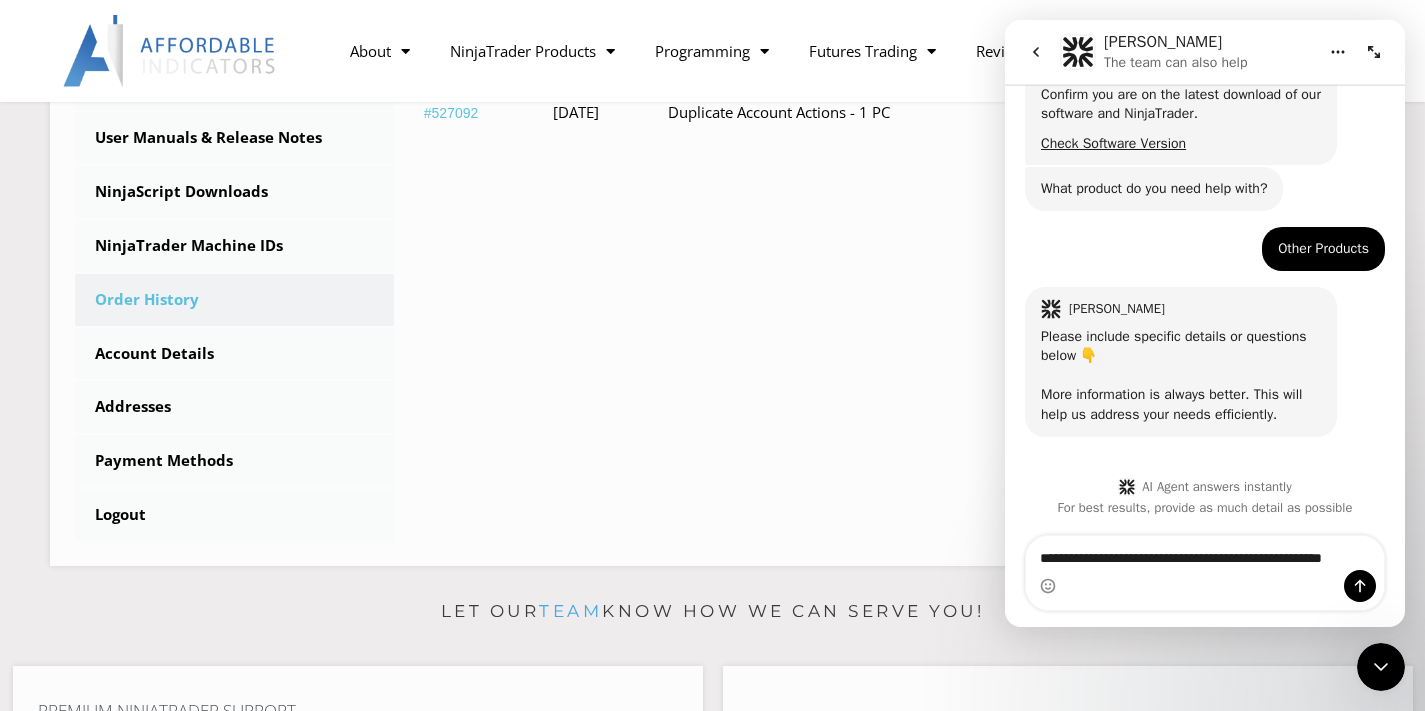 scroll, scrollTop: 516, scrollLeft: 0, axis: vertical 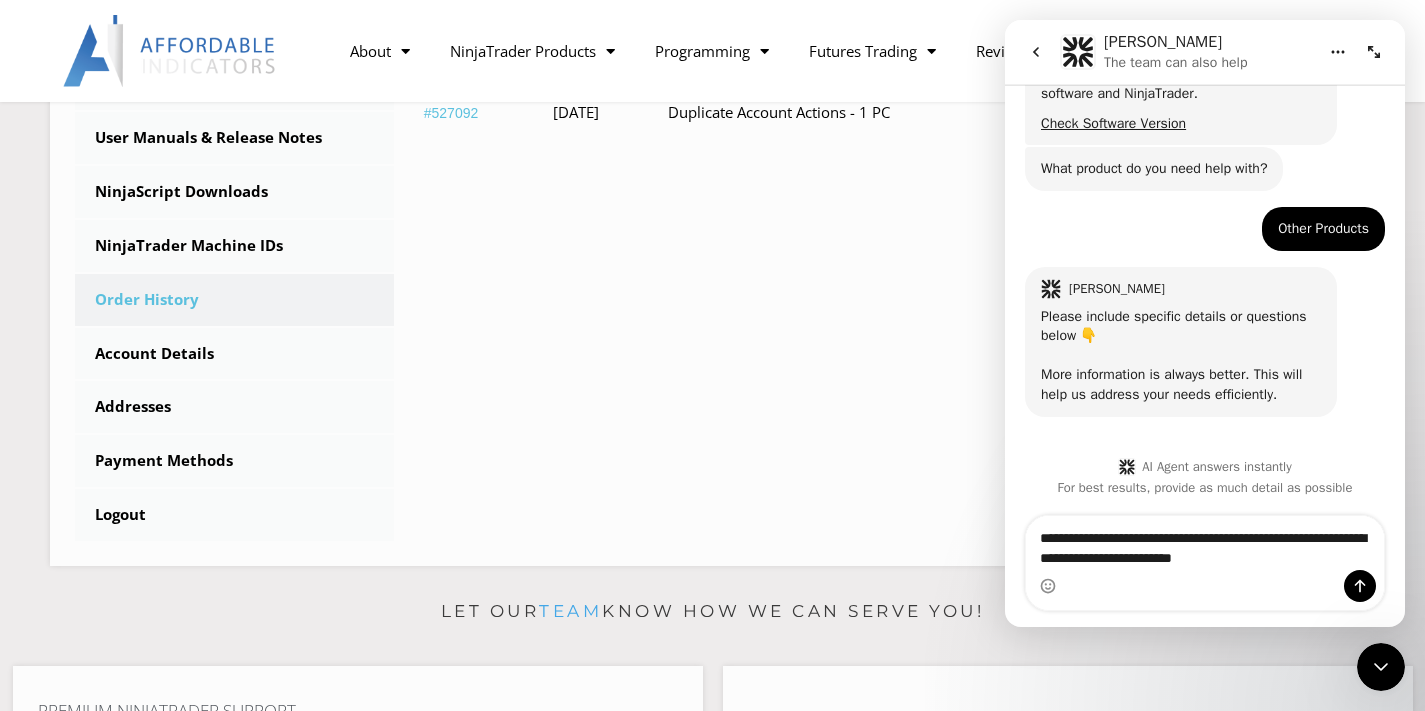 click on "**********" at bounding box center (1205, 543) 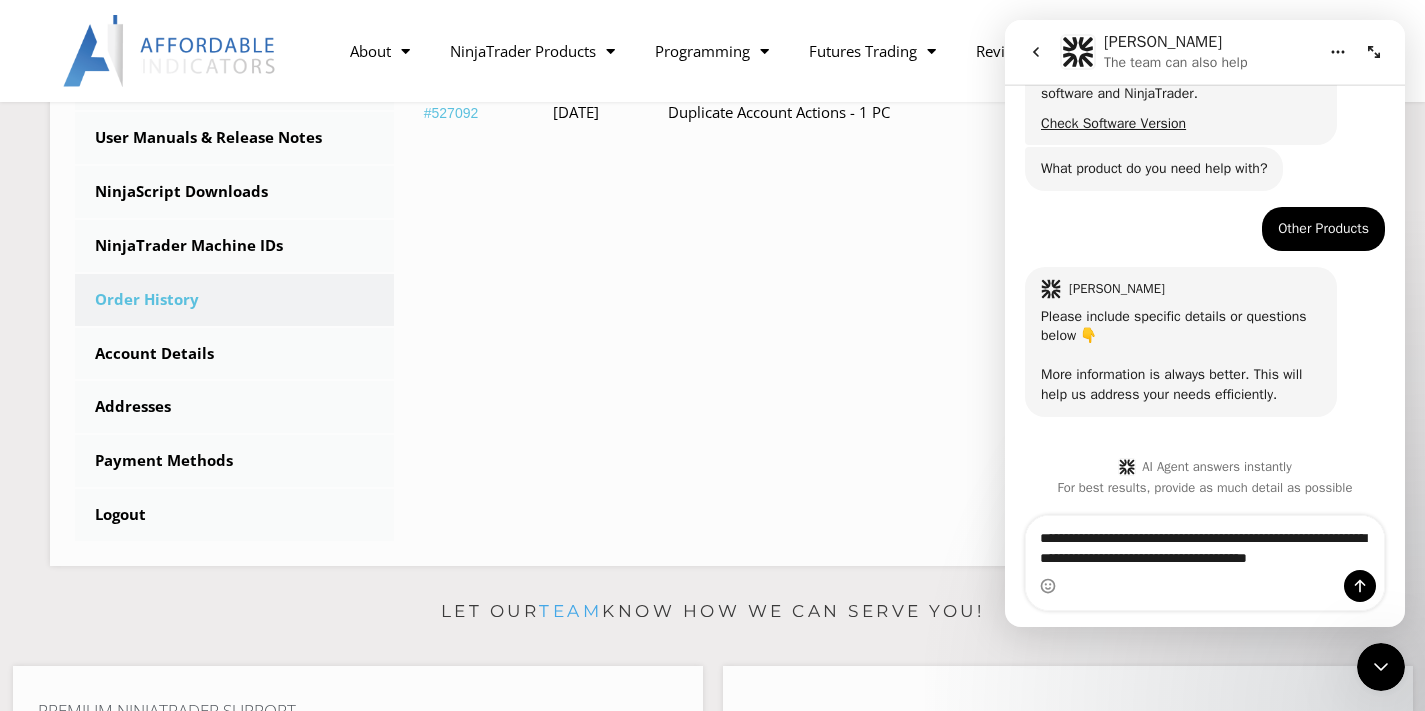 scroll, scrollTop: 536, scrollLeft: 0, axis: vertical 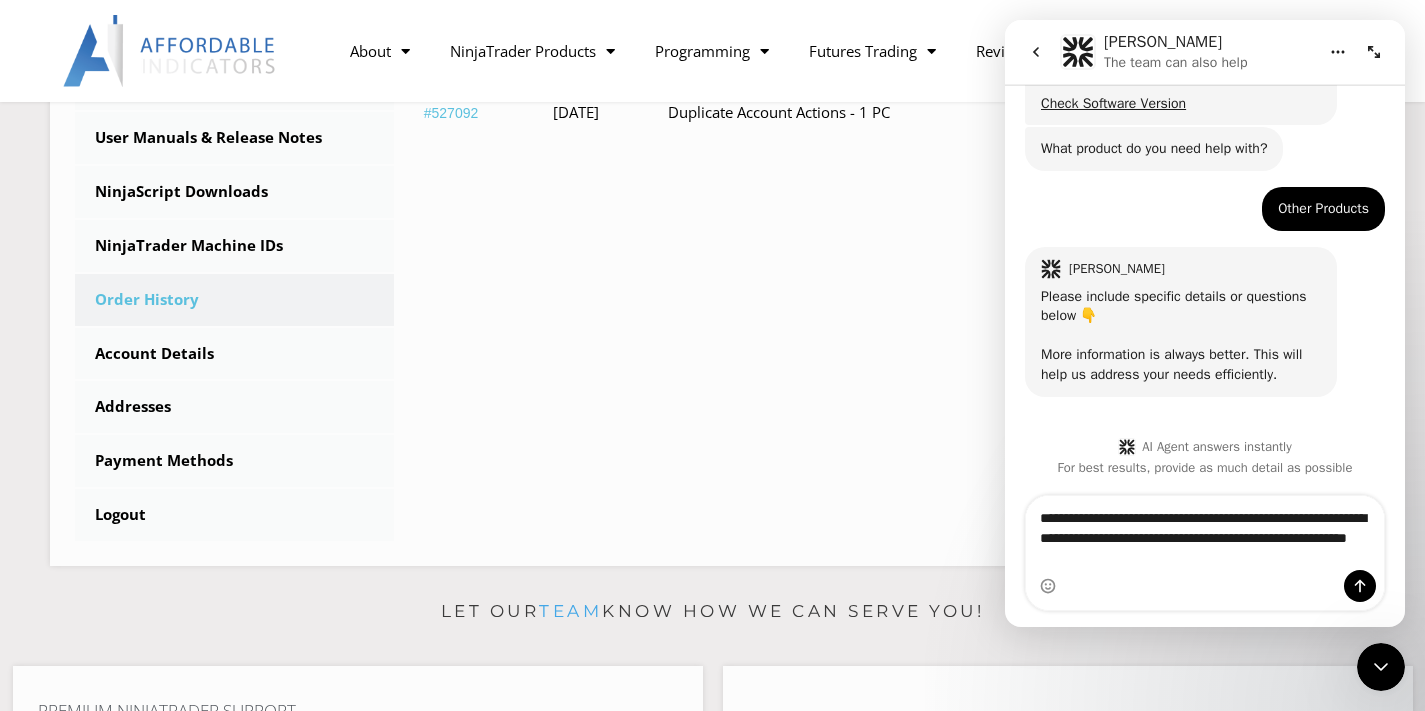 type on "**********" 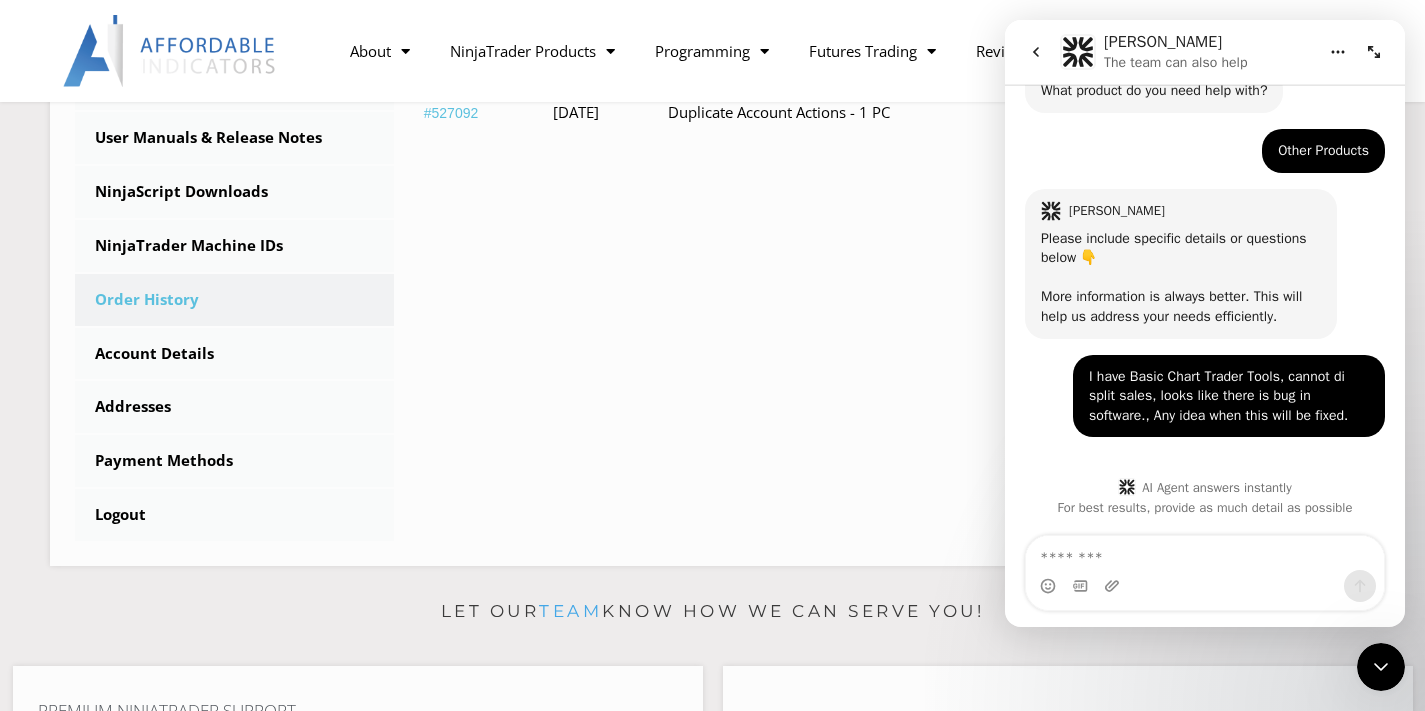 scroll, scrollTop: 583, scrollLeft: 0, axis: vertical 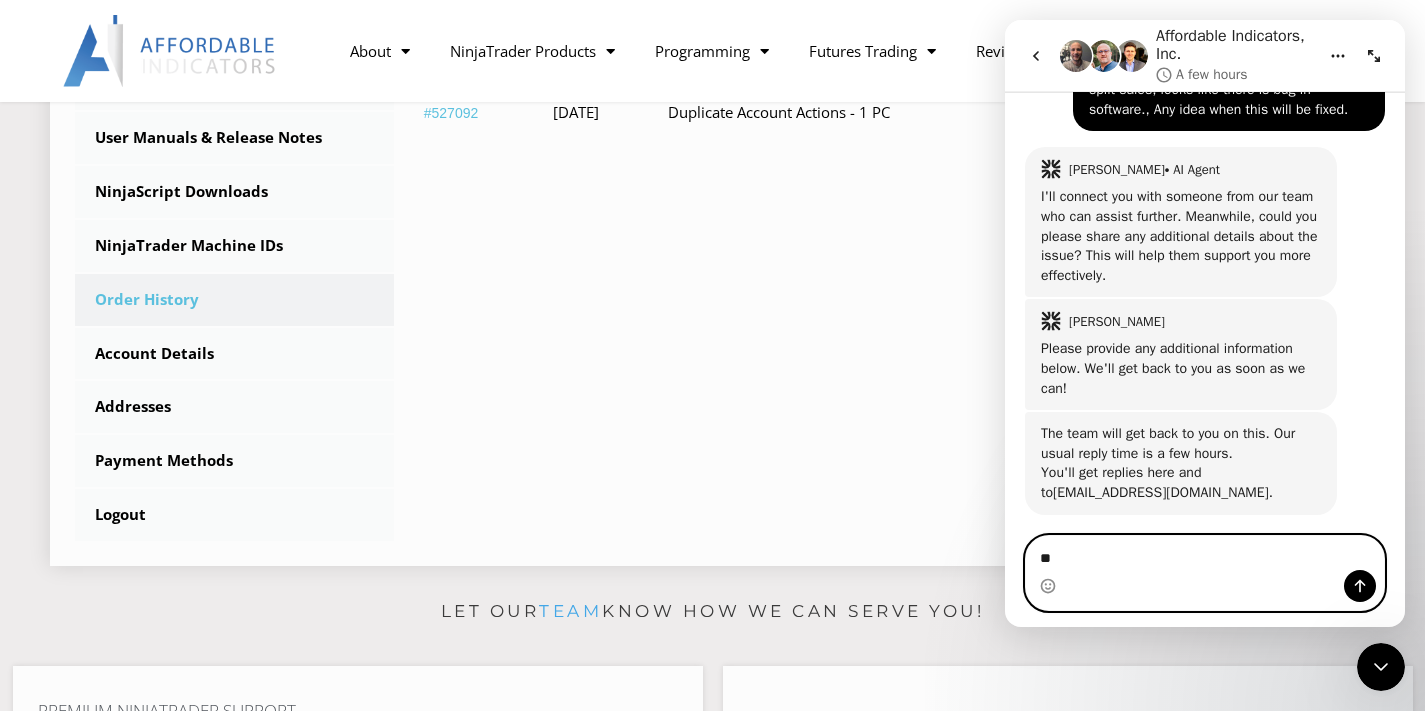 type on "*" 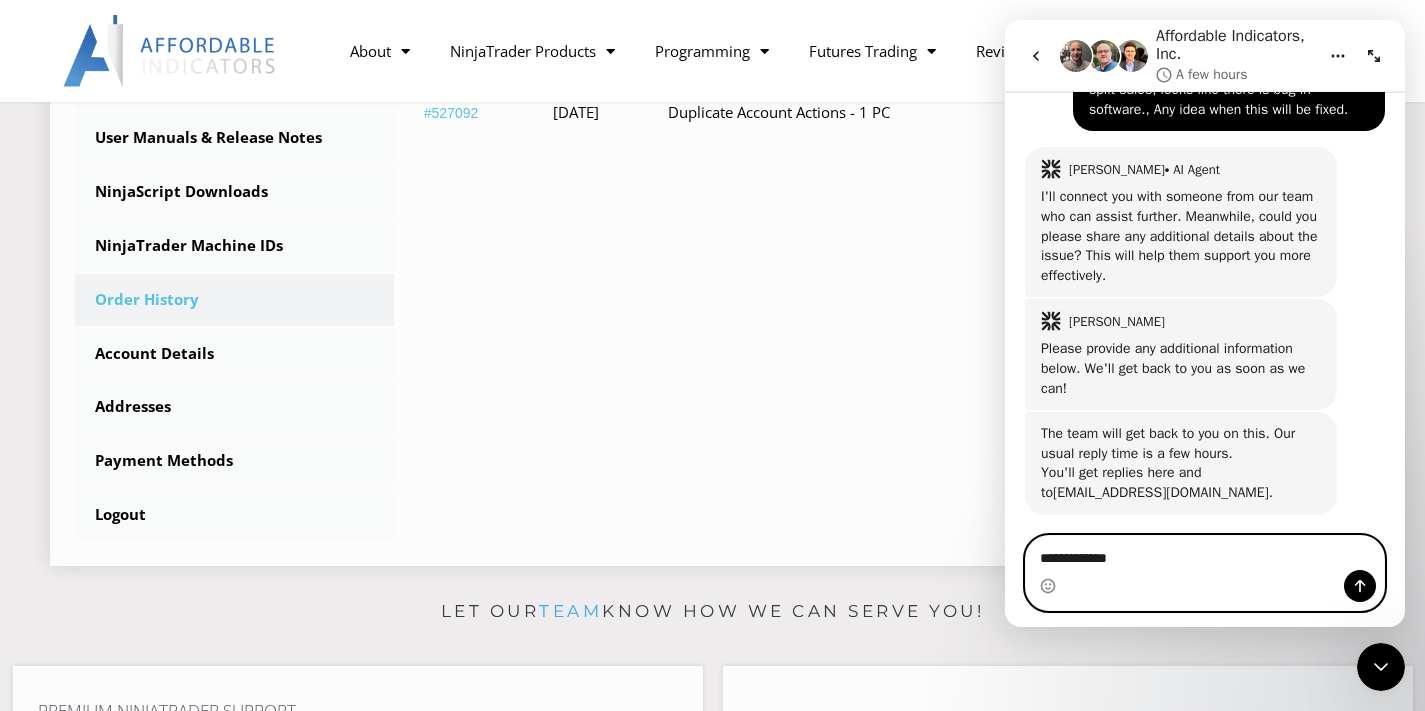 type on "**********" 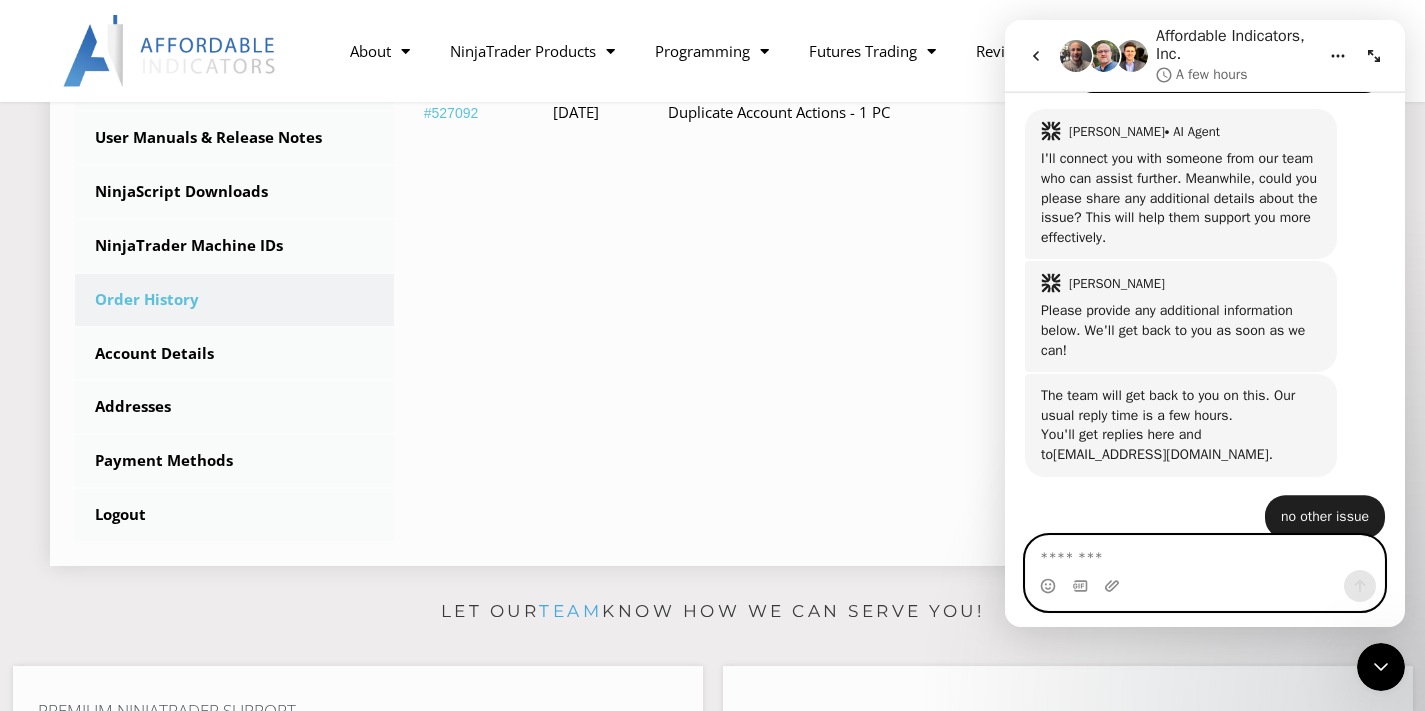 scroll, scrollTop: 968, scrollLeft: 0, axis: vertical 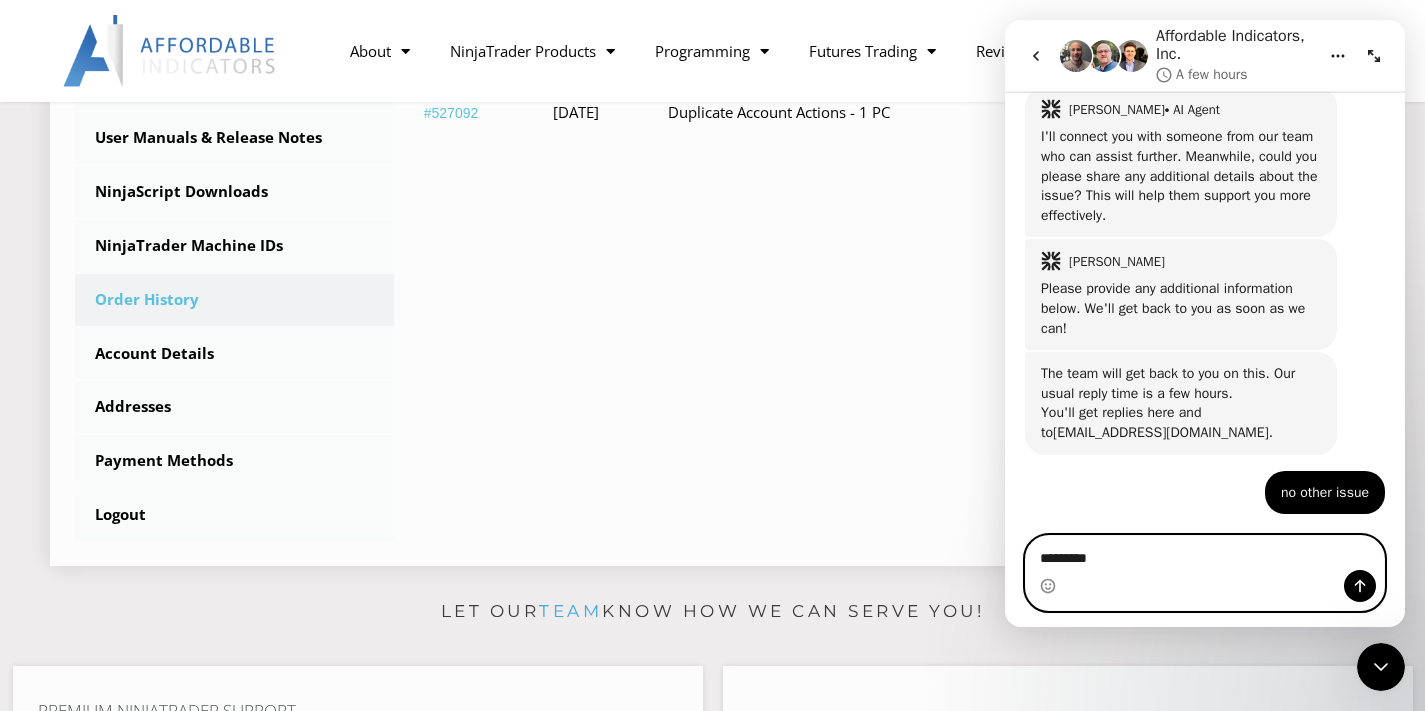 type on "**********" 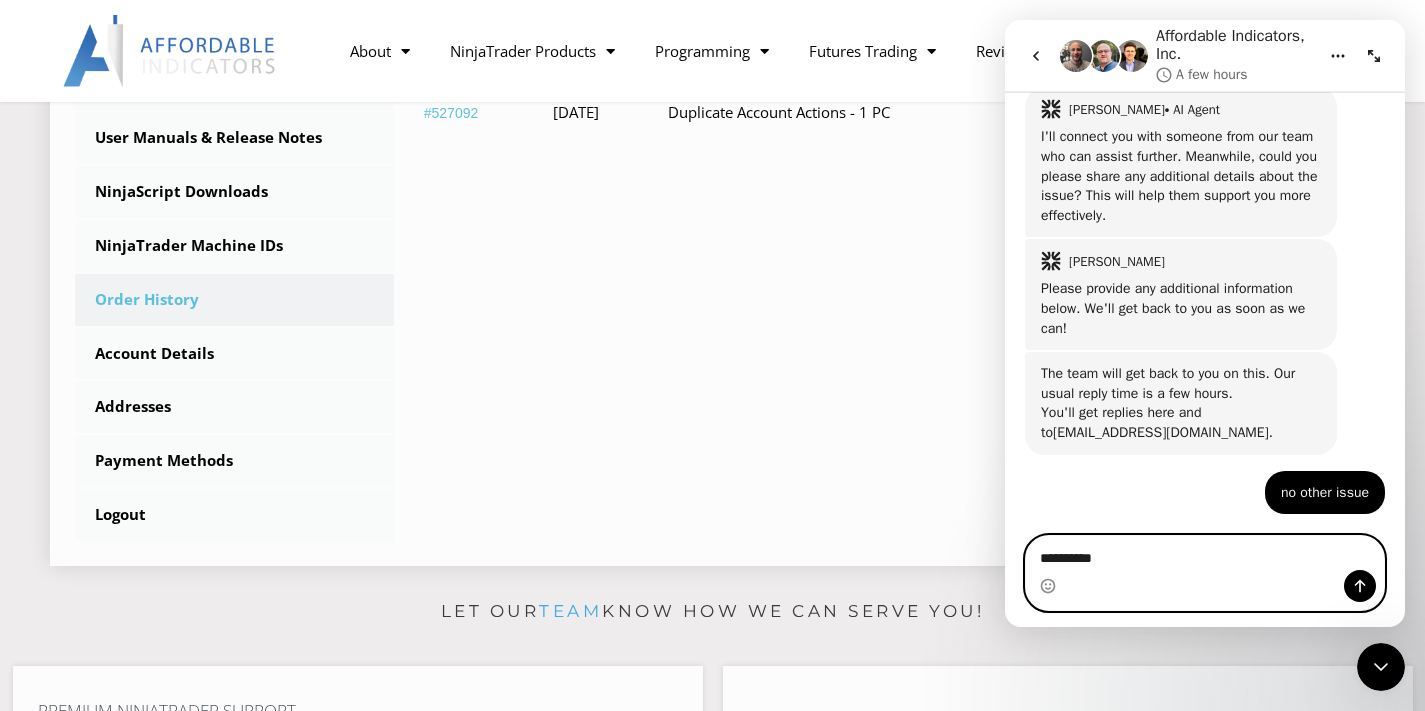 type 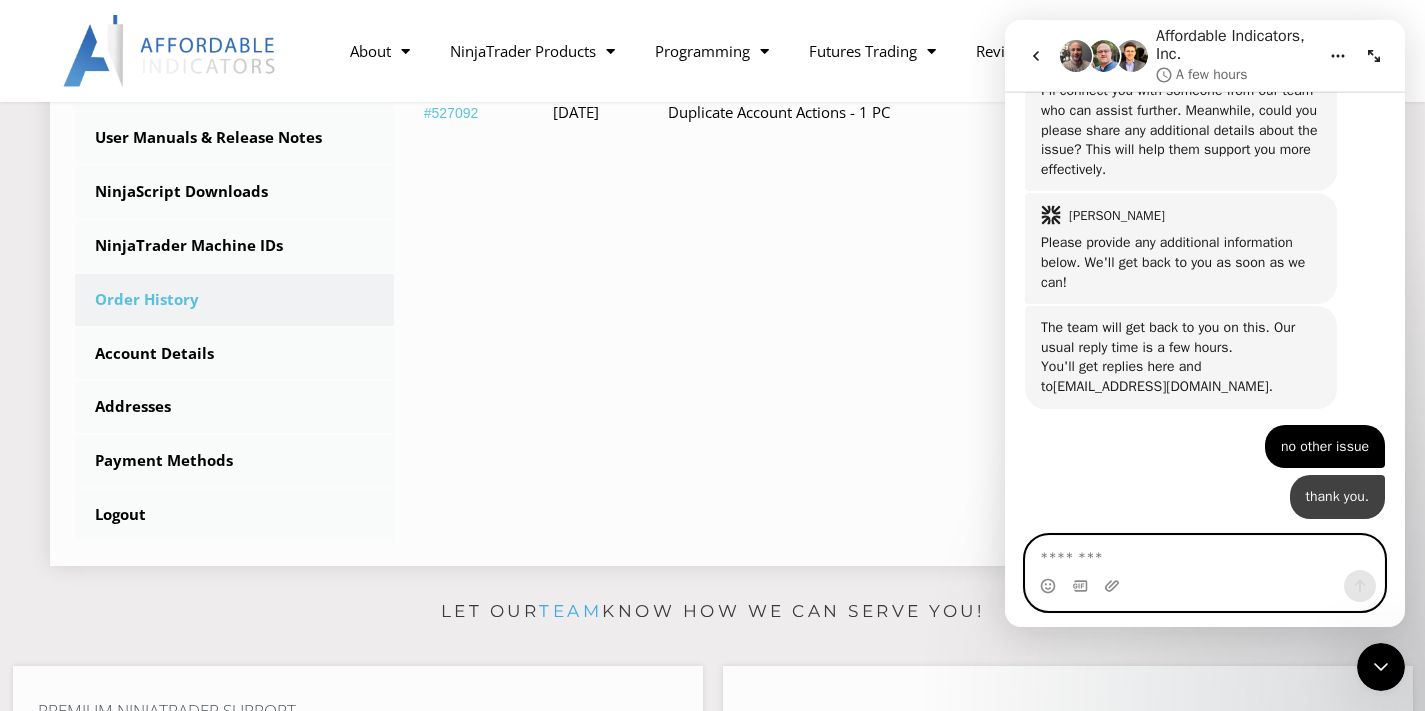 scroll, scrollTop: 1013, scrollLeft: 0, axis: vertical 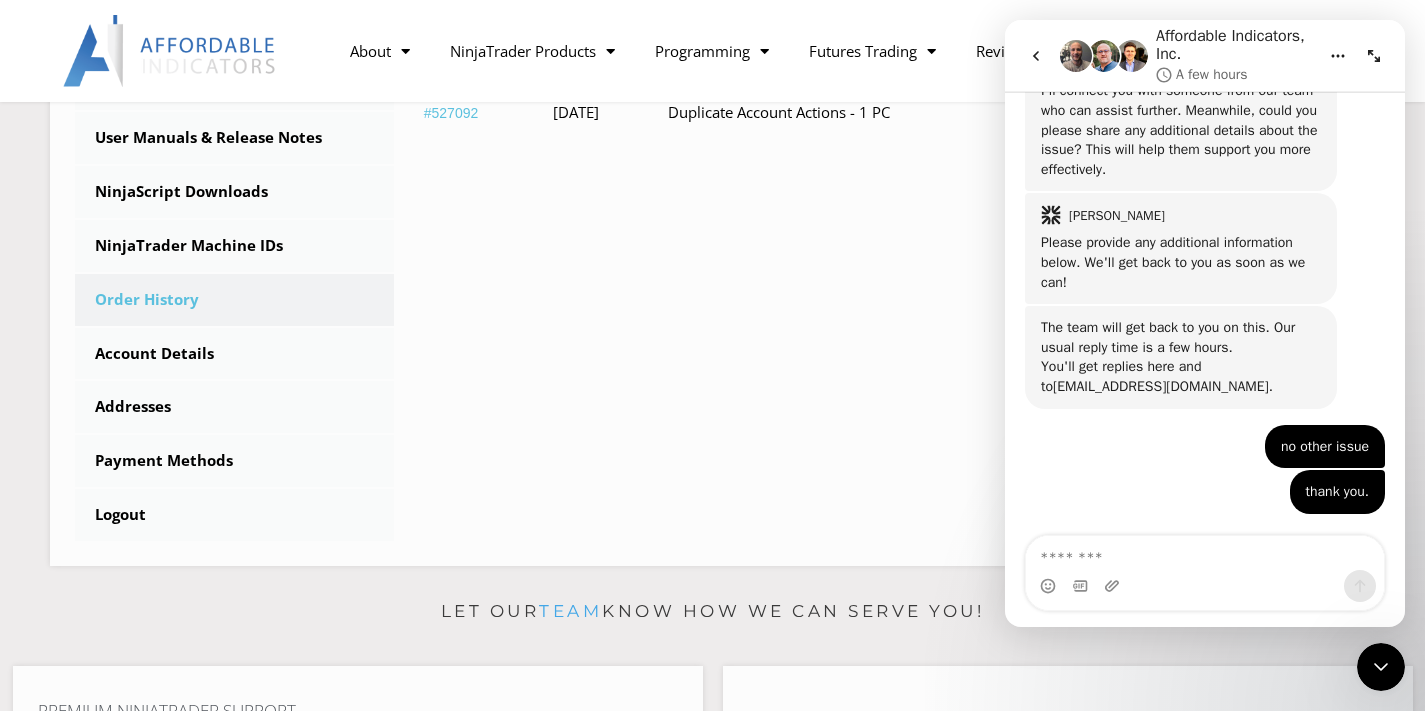 click at bounding box center [1338, 56] 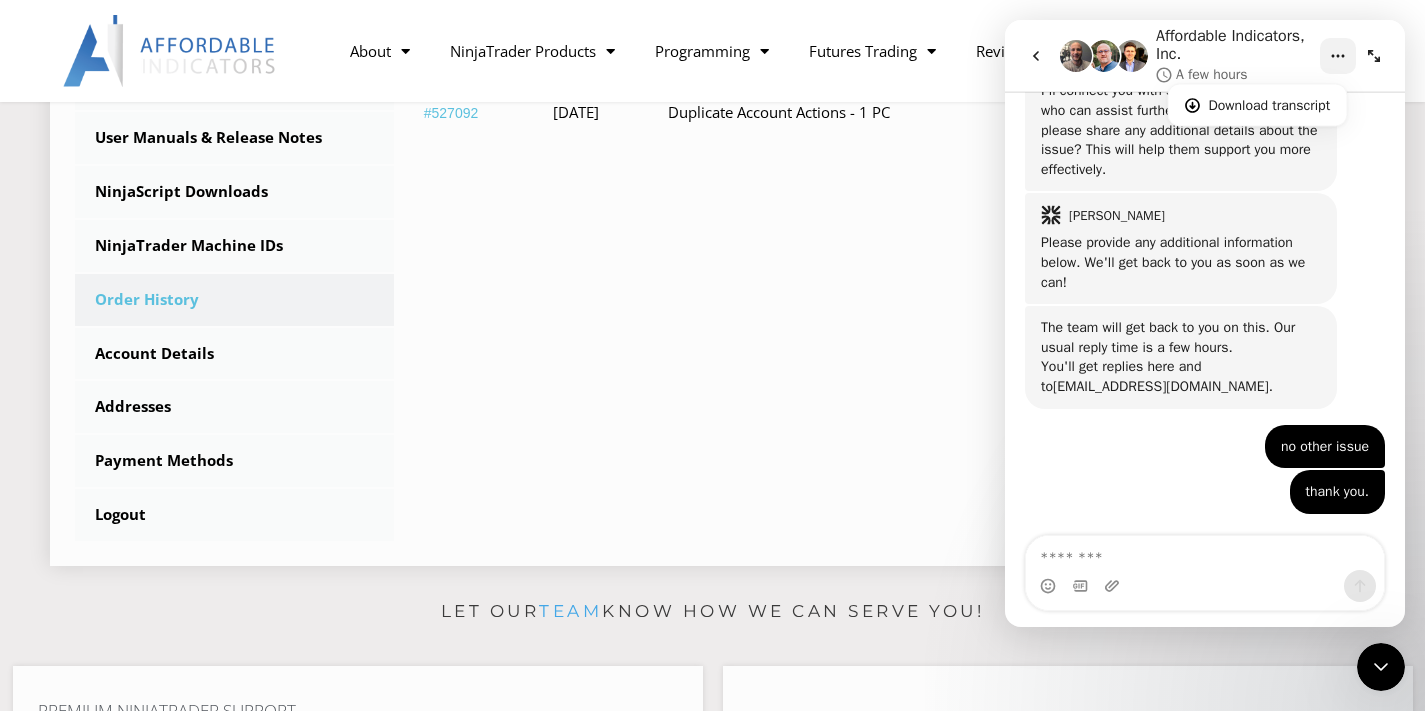 click on "******
Dashboard
Subscriptions
User Manuals & Release Notes
NinjaScript Downloads
NinjaTrader Machine IDs
Order History
Account Details
Addresses
Payment Methods
Logout
Order History –
To see more details about an order, click on the order number.  Please complete any pending payments using the 'PAY' button in the Actions column.  We are so grateful for you – we appreciate your business!
Order
Date
Product
Actions
Invoice" at bounding box center [712, 174] 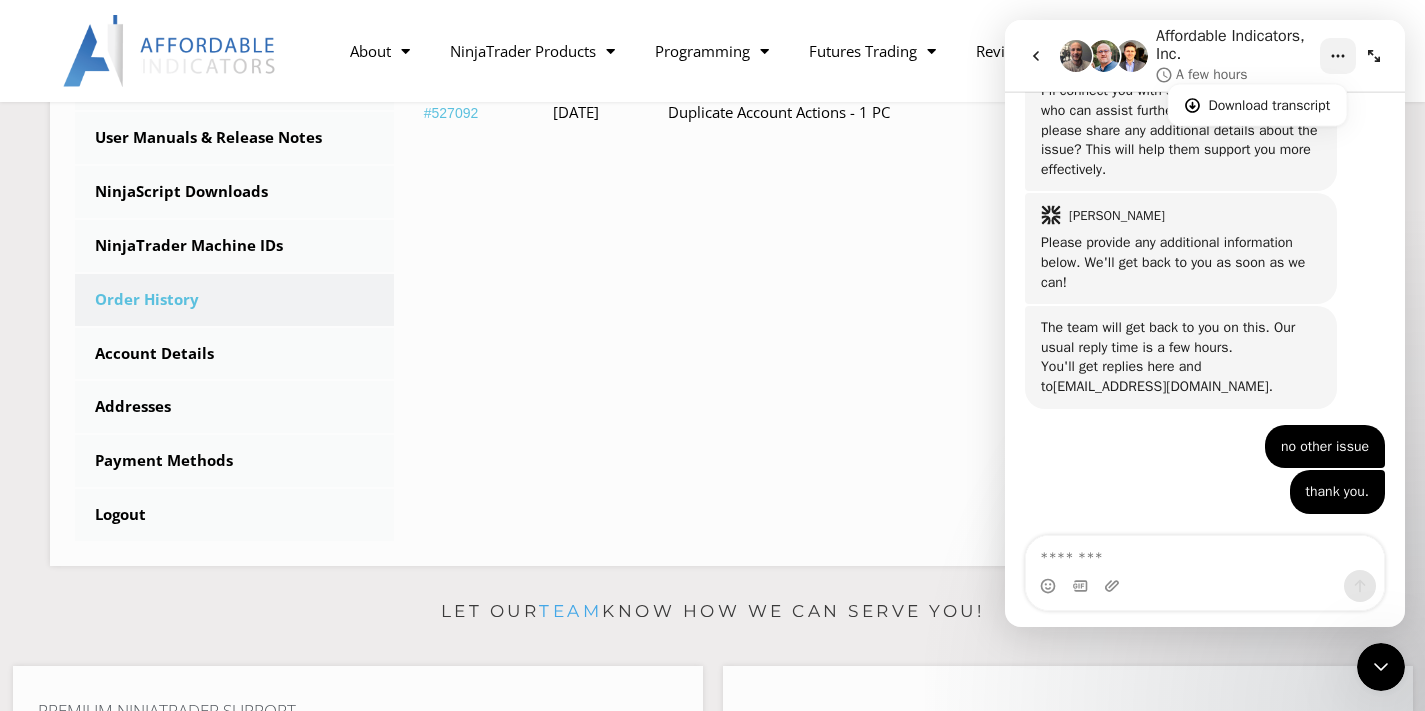 click at bounding box center [1036, 56] 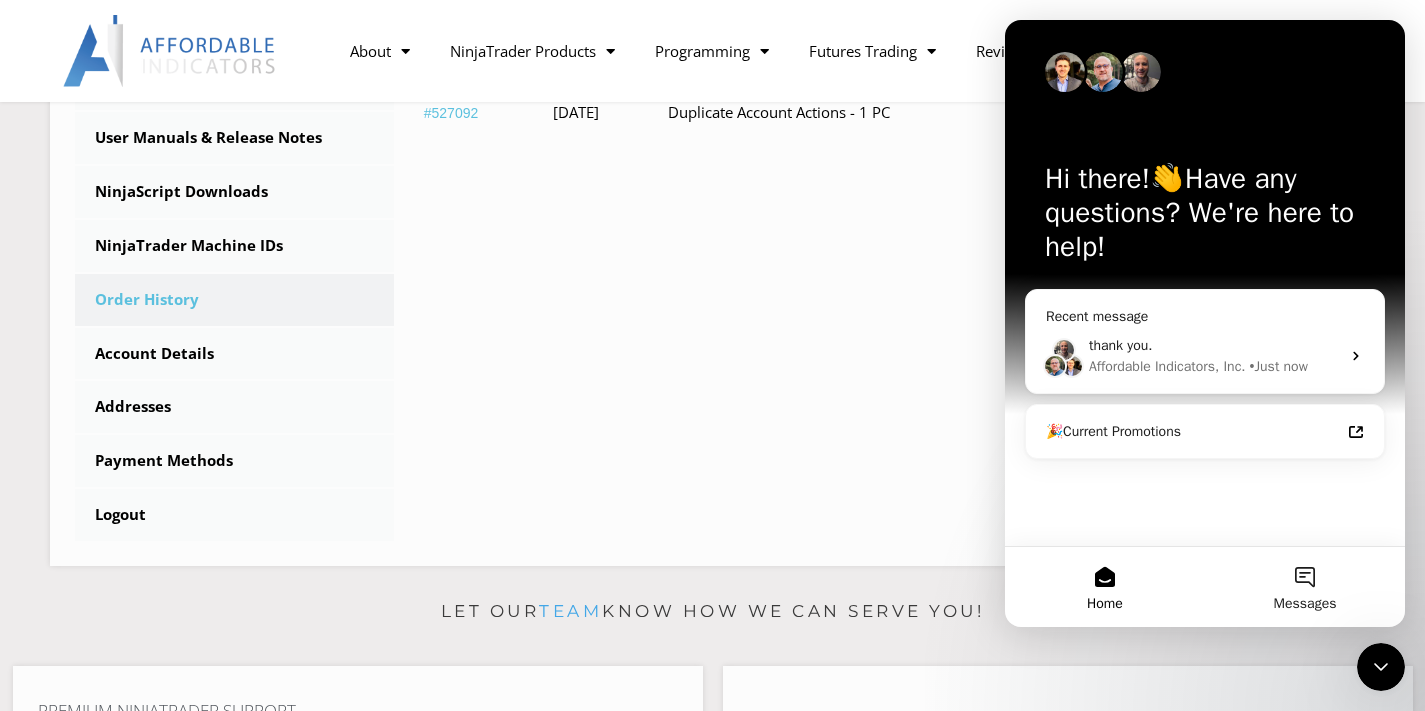 scroll, scrollTop: 0, scrollLeft: 0, axis: both 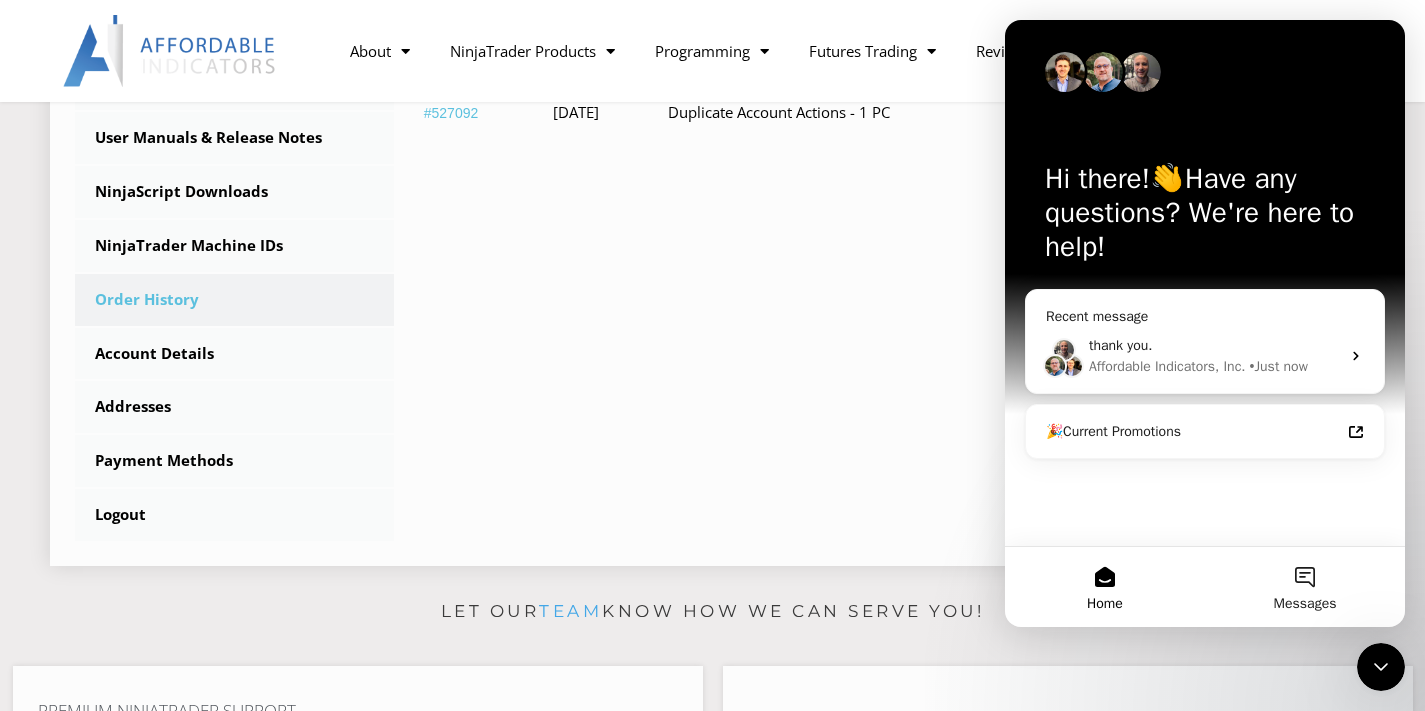 click on "******
Dashboard
Subscriptions
User Manuals & Release Notes
NinjaScript Downloads
NinjaTrader Machine IDs
Order History
Account Details
Addresses
Payment Methods
Logout
Order History –
To see more details about an order, click on the order number.  Please complete any pending payments using the 'PAY' button in the Actions column.  We are so grateful for you – we appreciate your business!
Order
Date
Product
Actions
Invoice" at bounding box center (712, 174) 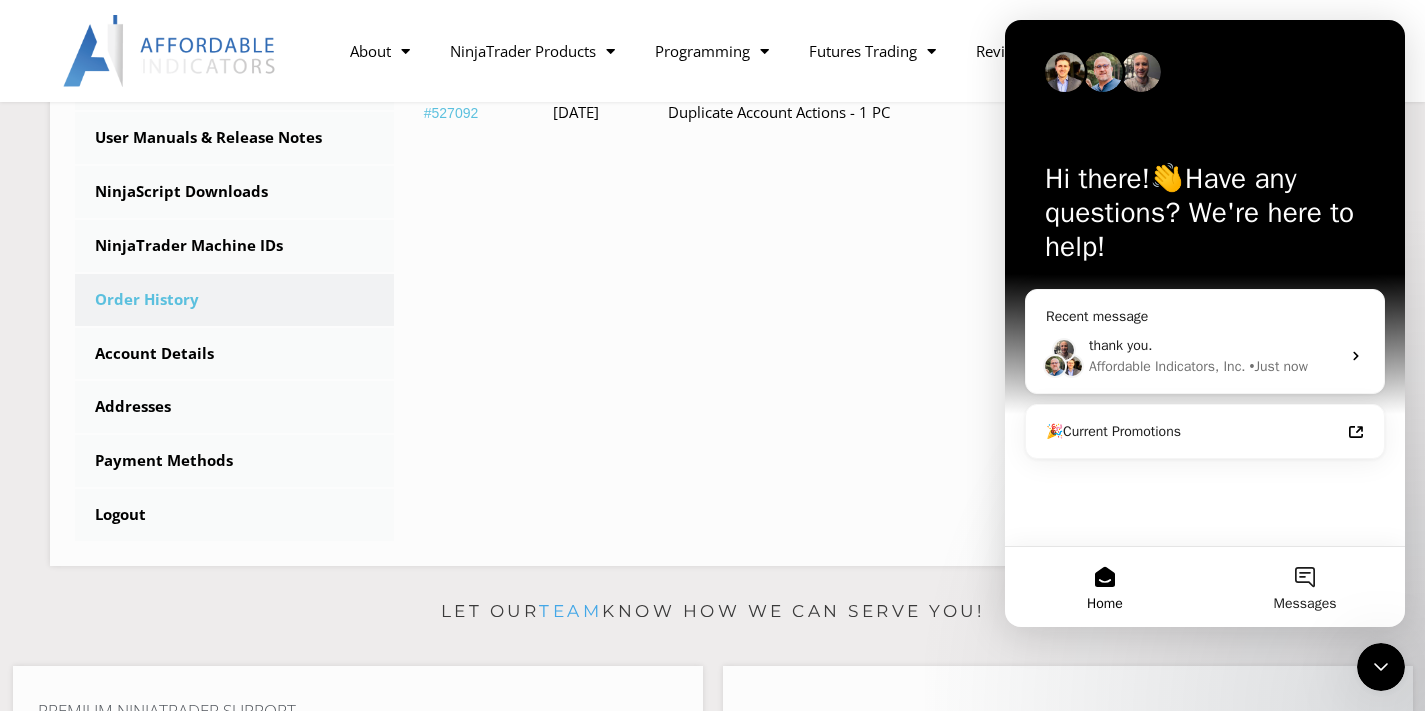 click 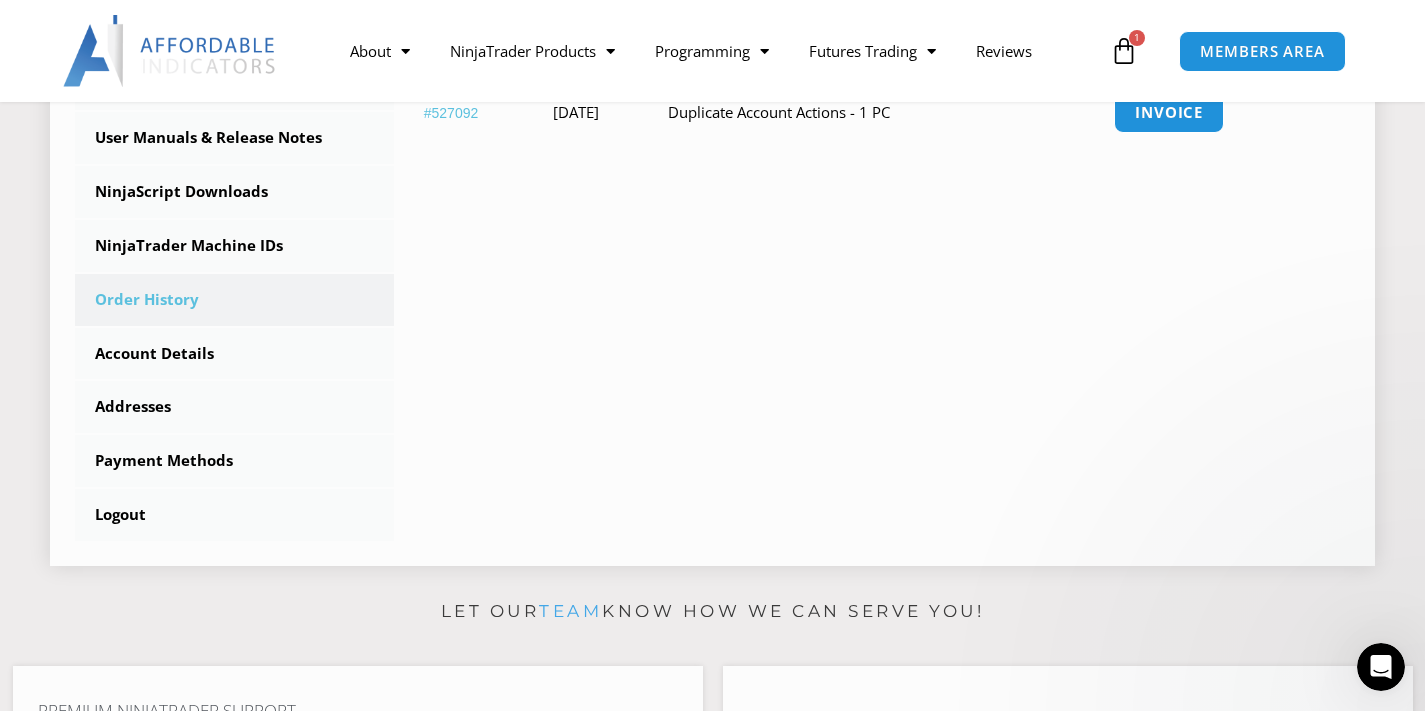scroll, scrollTop: 0, scrollLeft: 0, axis: both 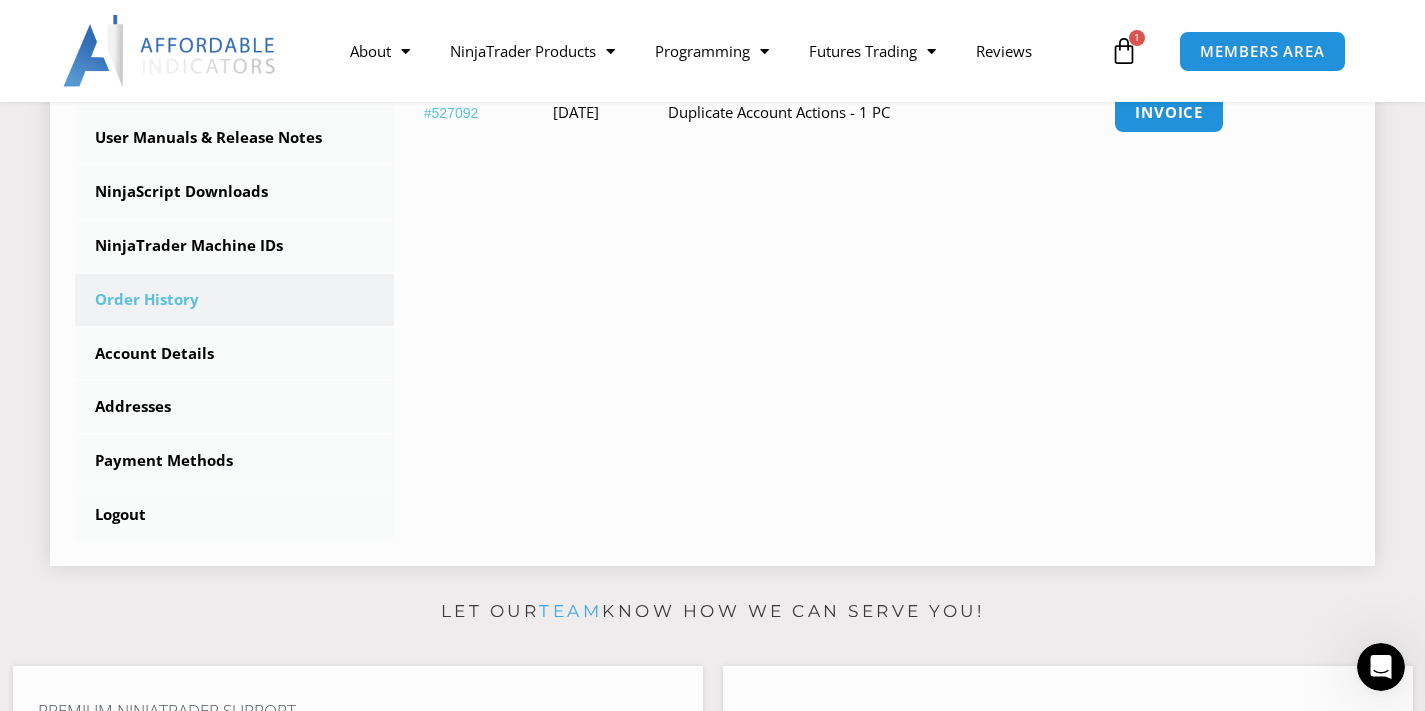 click on "******
Dashboard
Subscriptions
User Manuals & Release Notes
NinjaScript Downloads
NinjaTrader Machine IDs
Order History
Account Details
Addresses
Payment Methods
Logout
Order History –
To see more details about an order, click on the order number.  Please complete any pending payments using the 'PAY' button in the Actions column.  We are so grateful for you – we appreciate your business!
Order
Date
Product
Actions
Invoice" at bounding box center (712, 174) 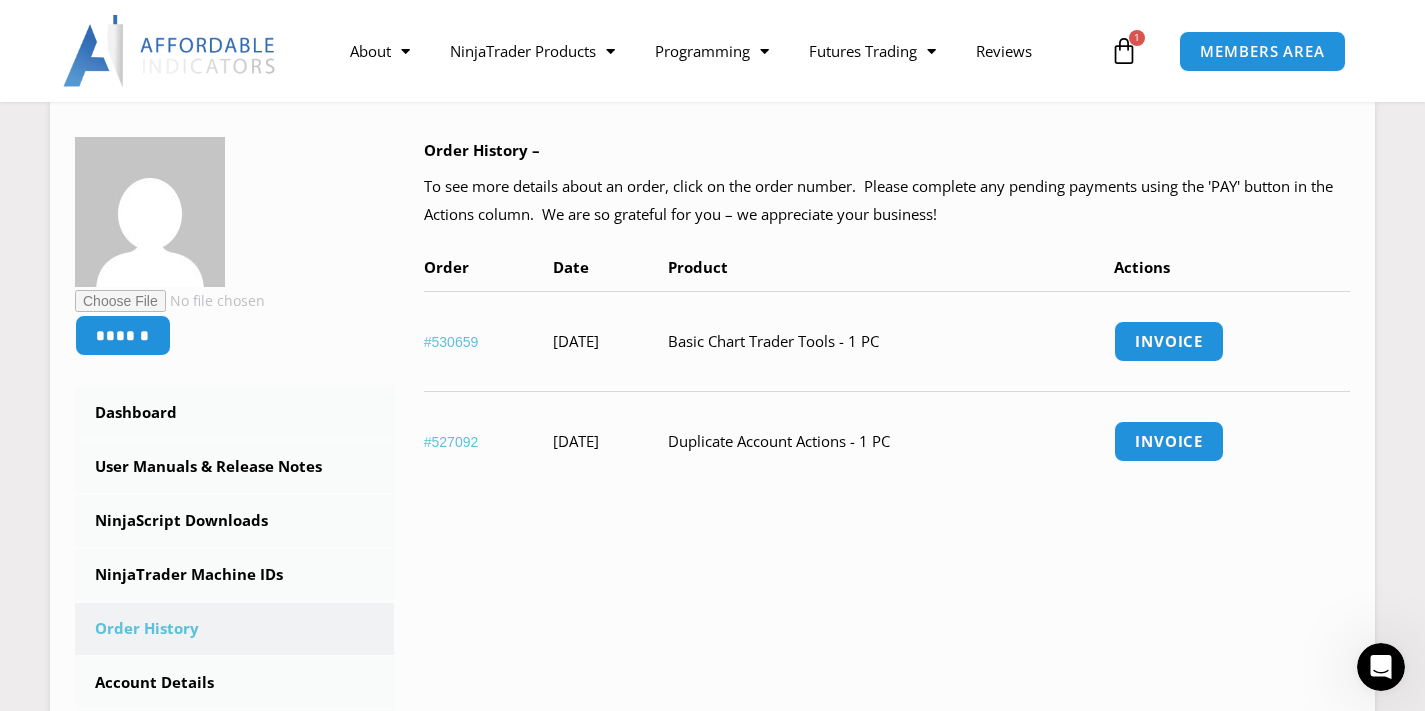 scroll, scrollTop: 0, scrollLeft: 0, axis: both 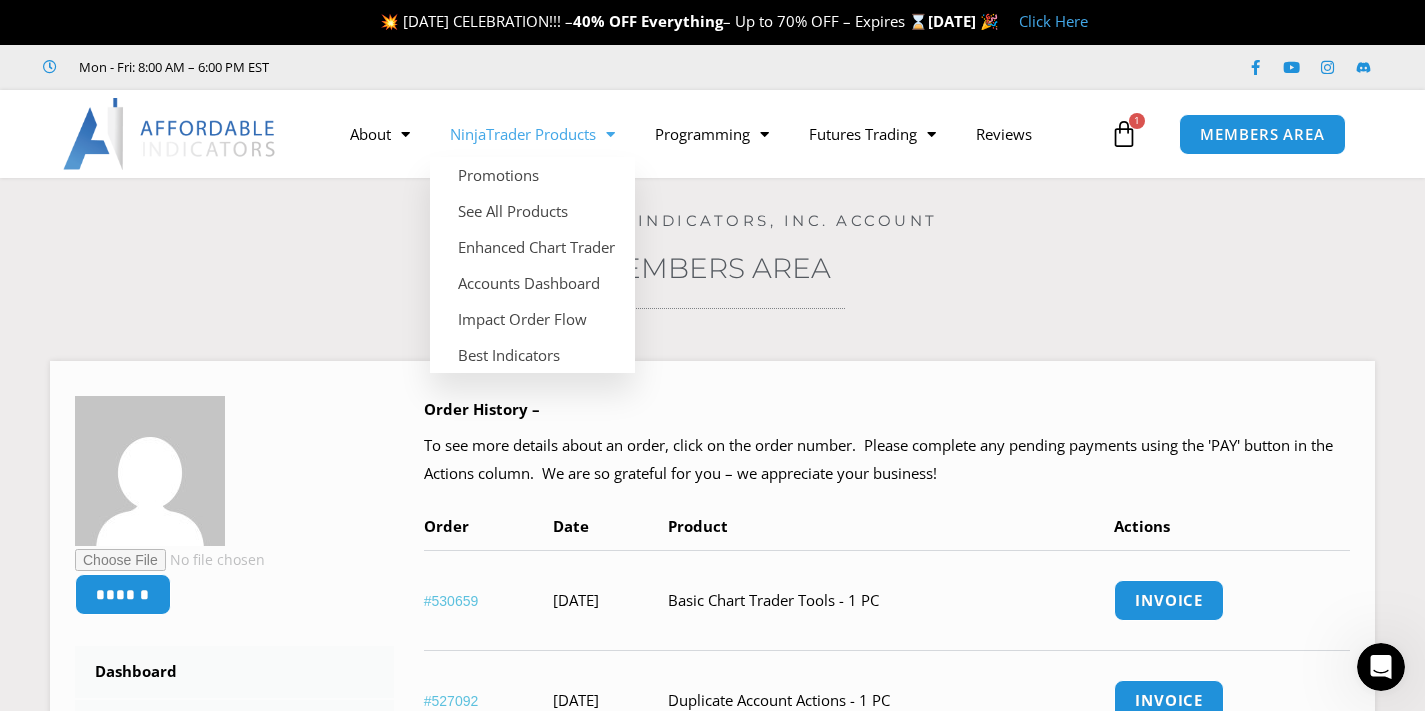 click on "NinjaTrader Products" 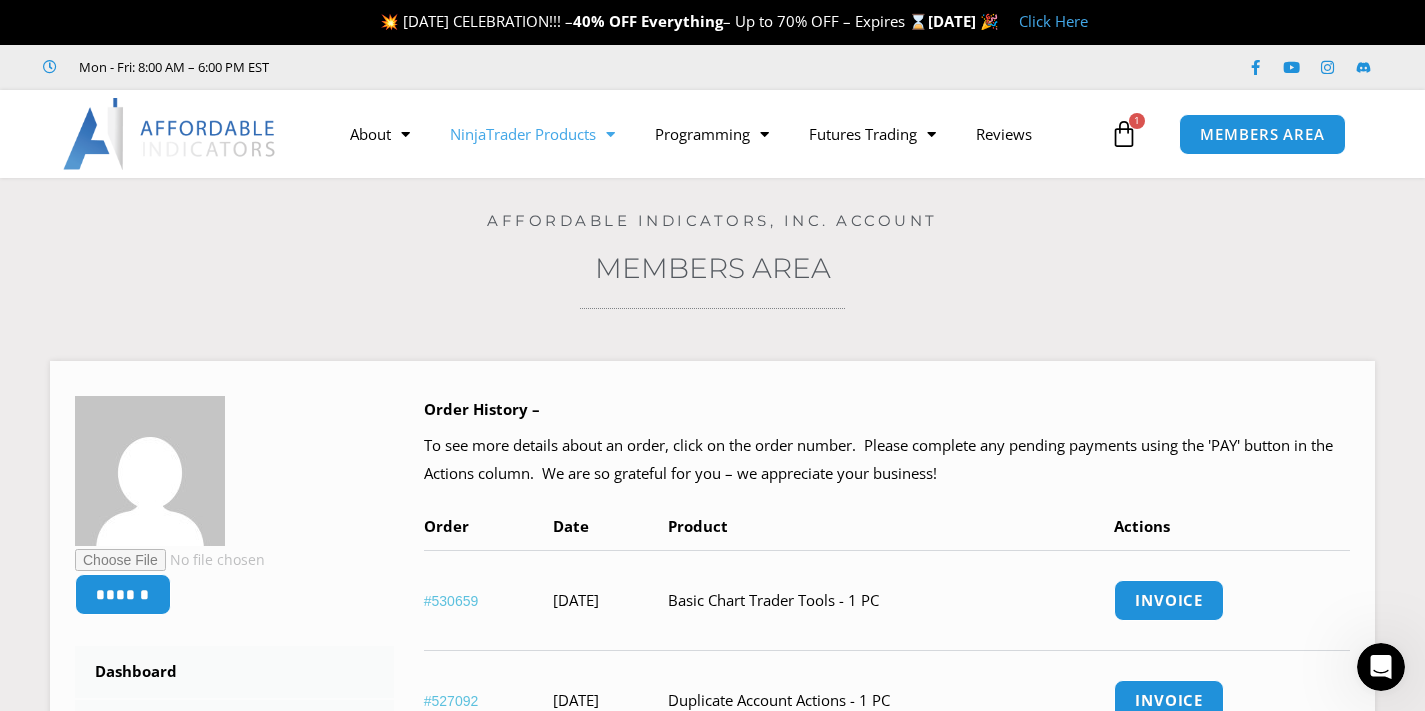 click on "NinjaTrader Products" 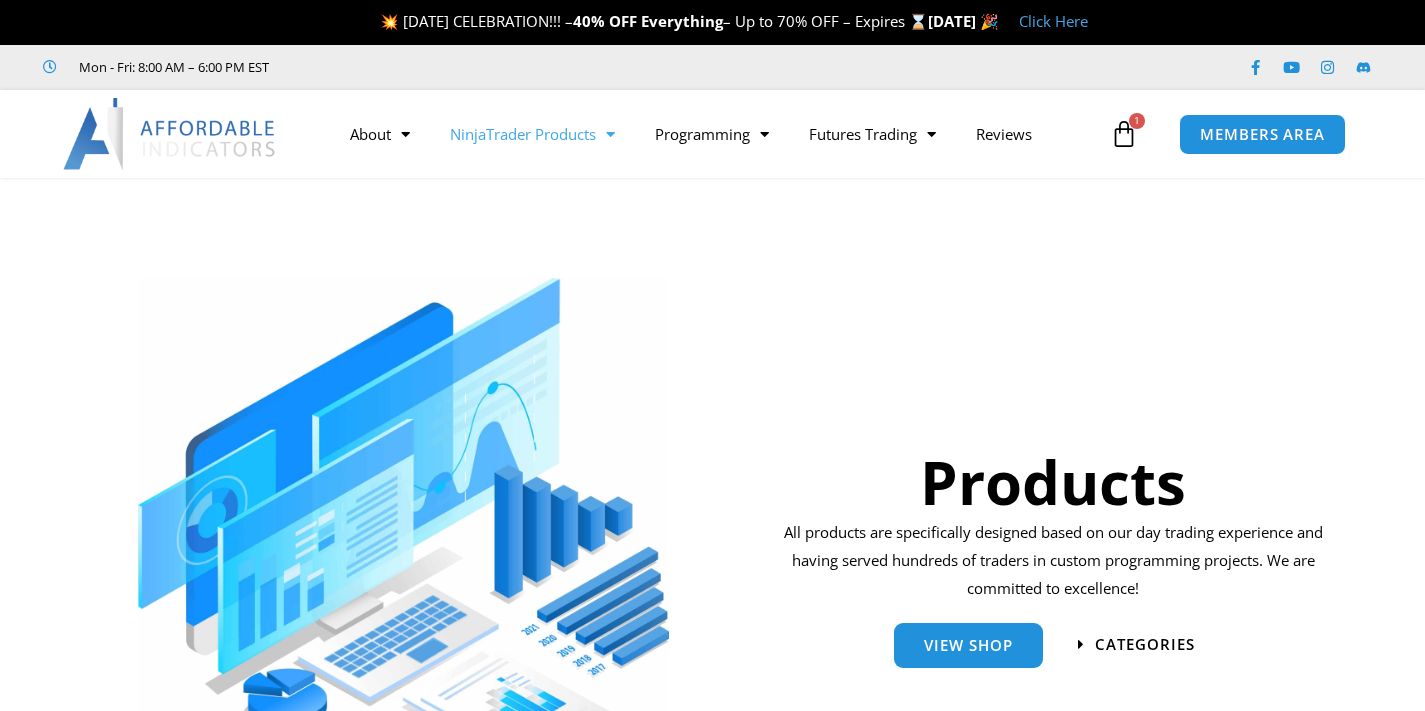 scroll, scrollTop: 0, scrollLeft: 0, axis: both 